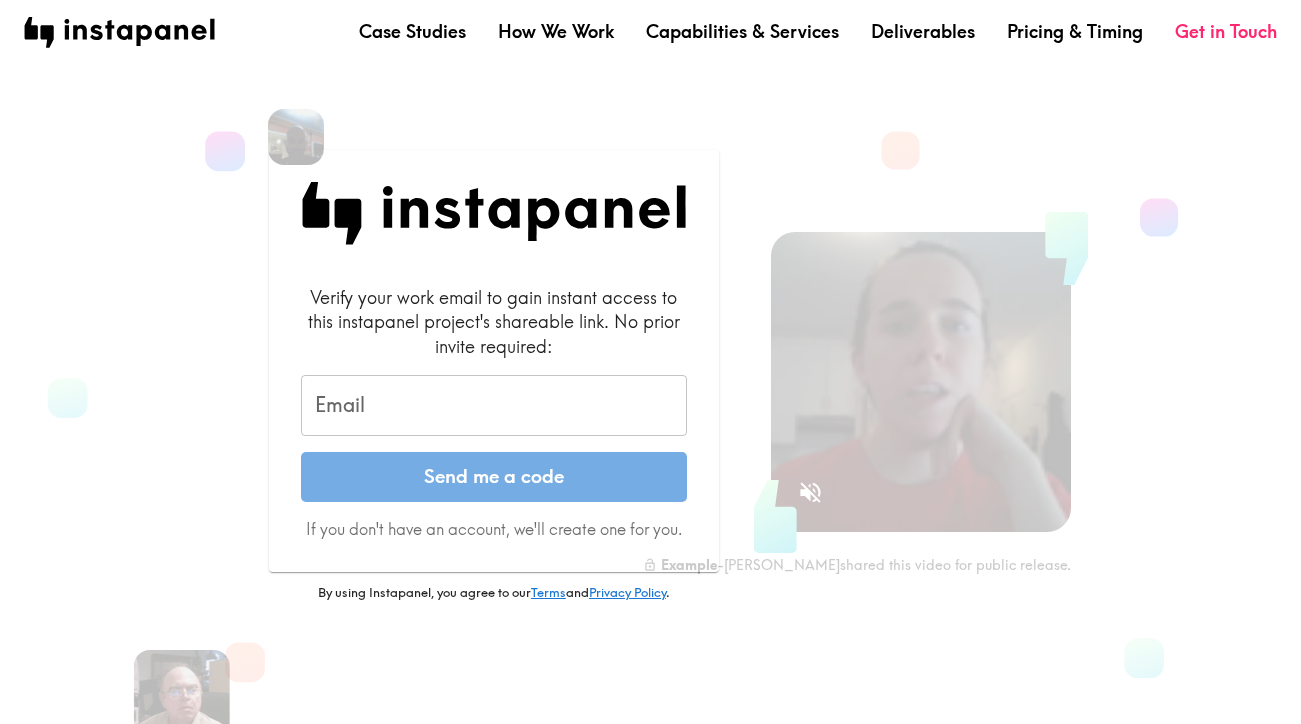 scroll, scrollTop: 0, scrollLeft: 0, axis: both 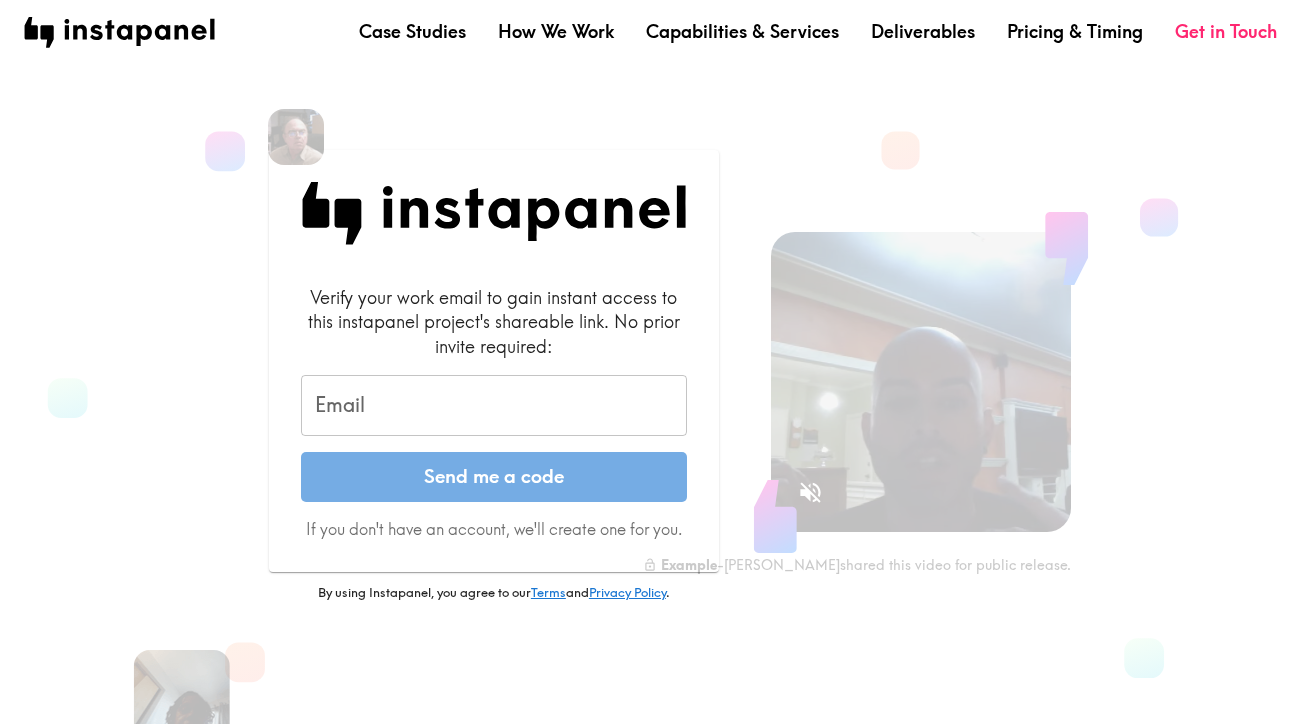 click on "Email Email" at bounding box center [494, 406] 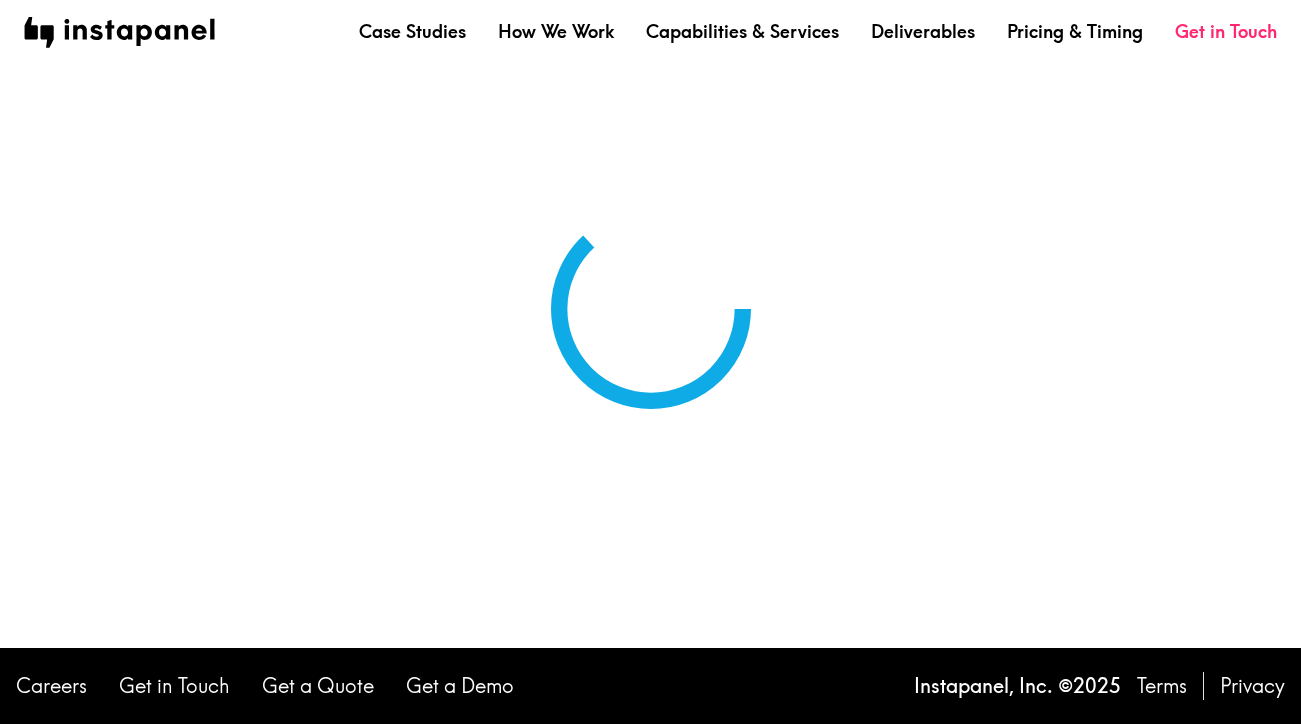 scroll, scrollTop: 0, scrollLeft: 0, axis: both 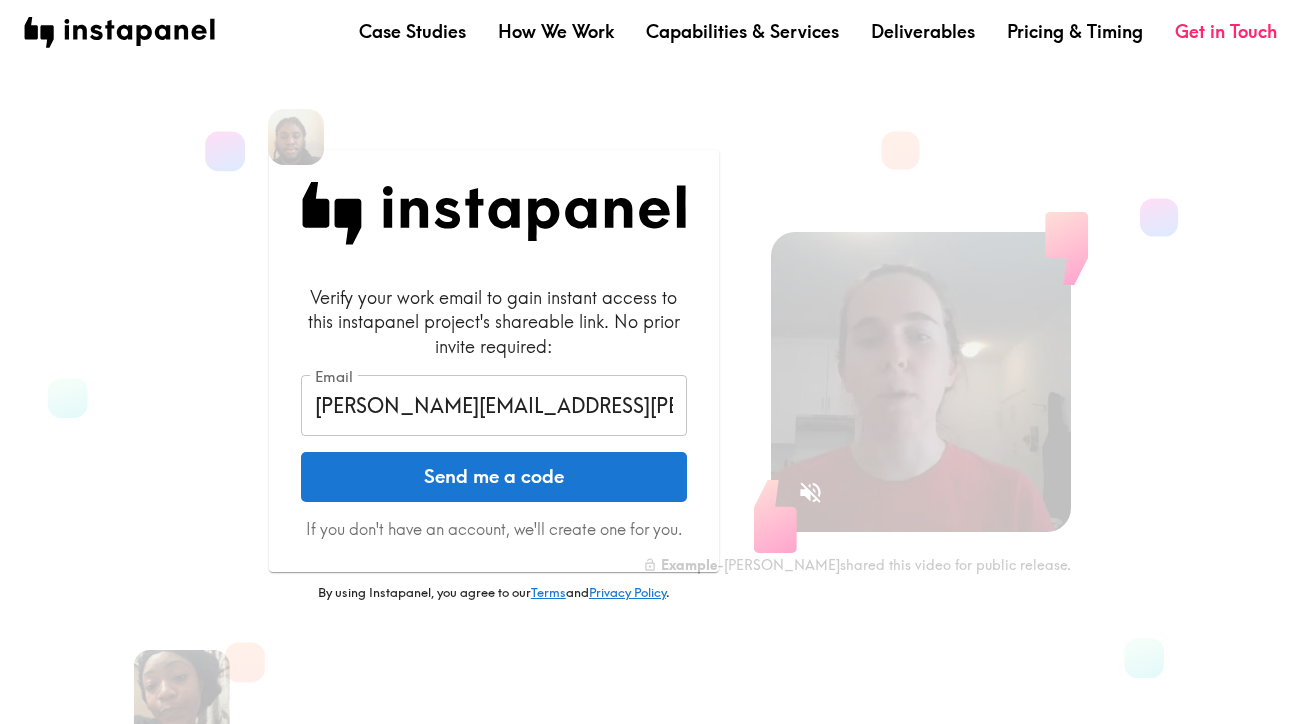 click on "Send me a code" at bounding box center [494, 477] 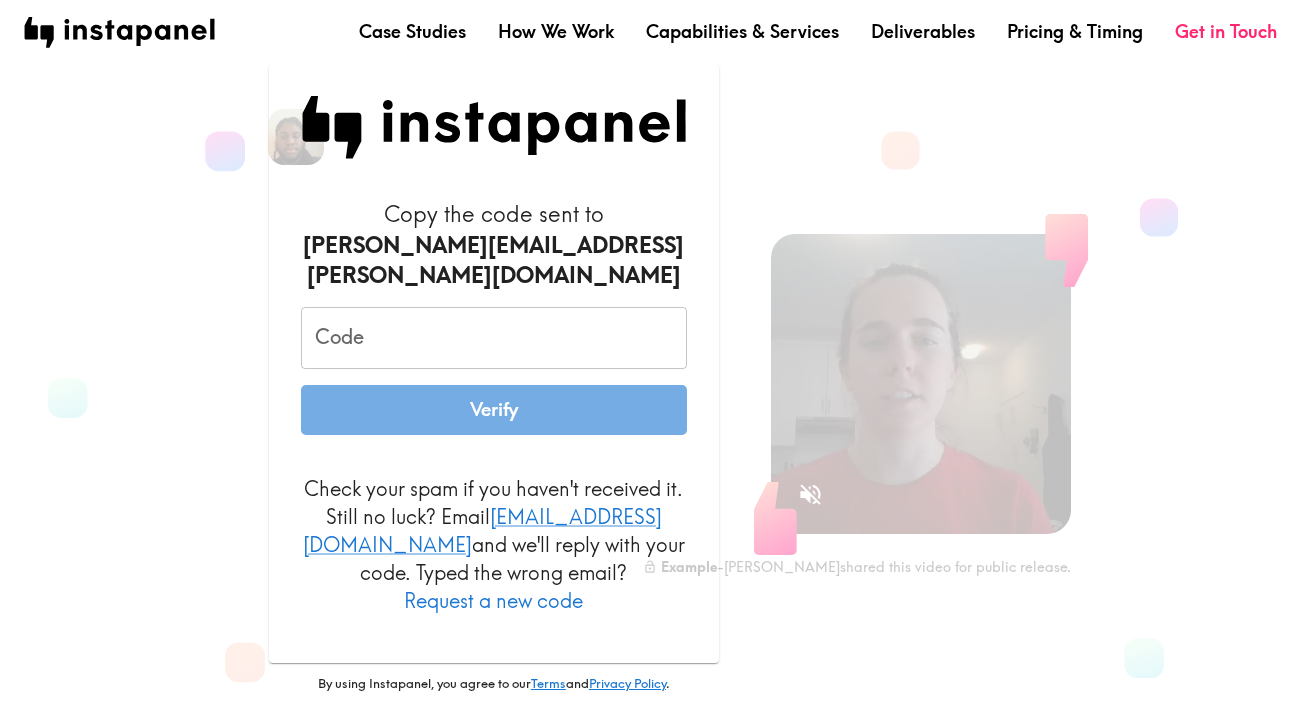 click on "Code Code Verify" at bounding box center (494, 370) 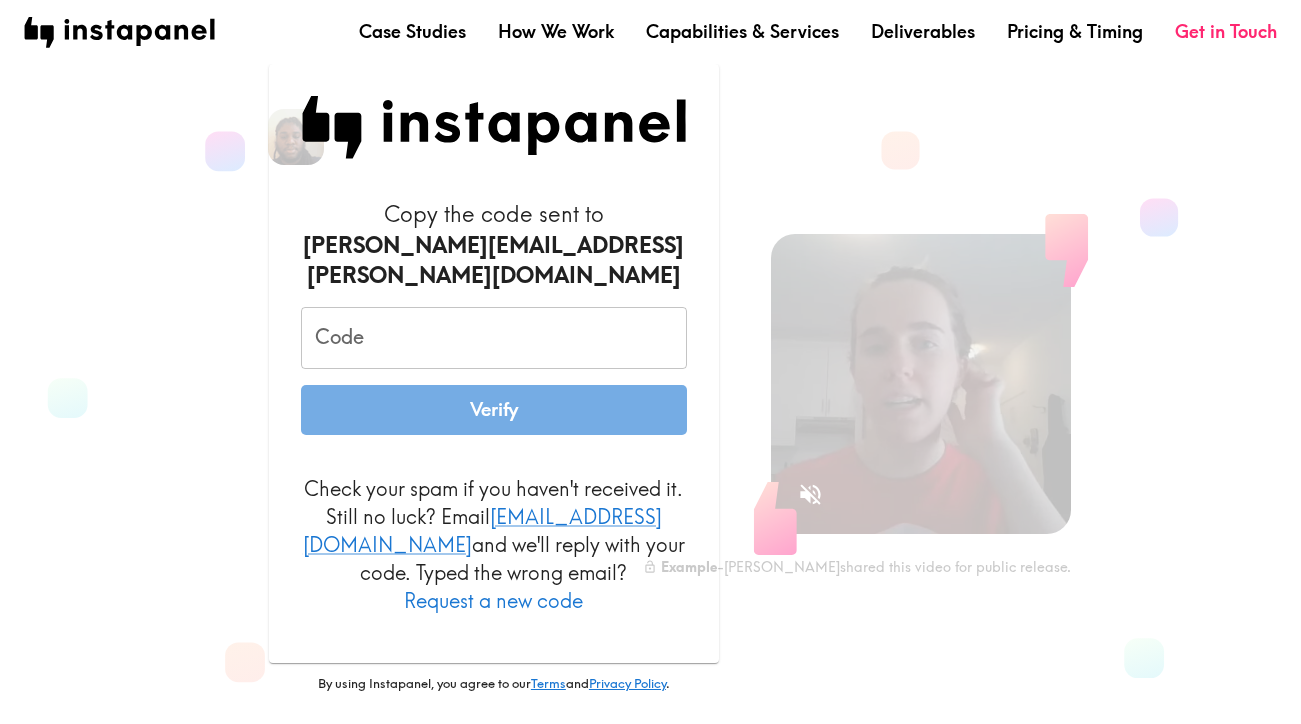 click on "Code" at bounding box center [494, 338] 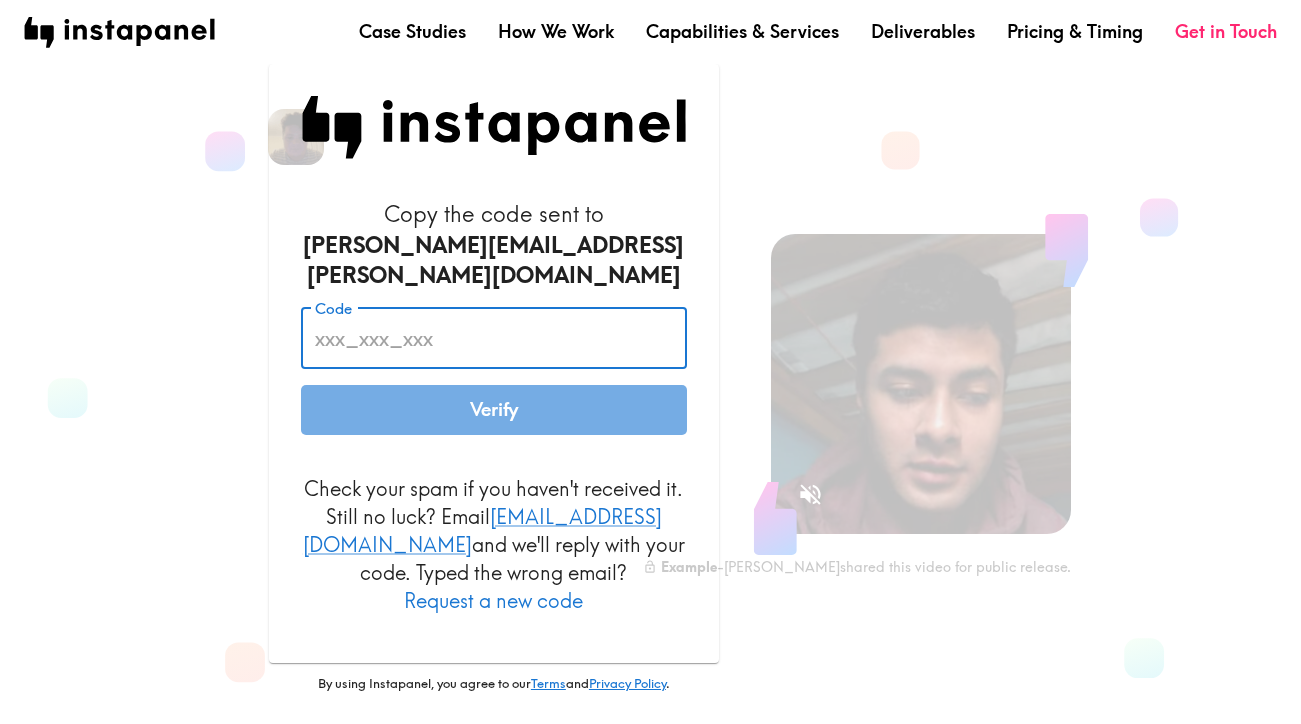 paste on "imT_BYn_AAL" 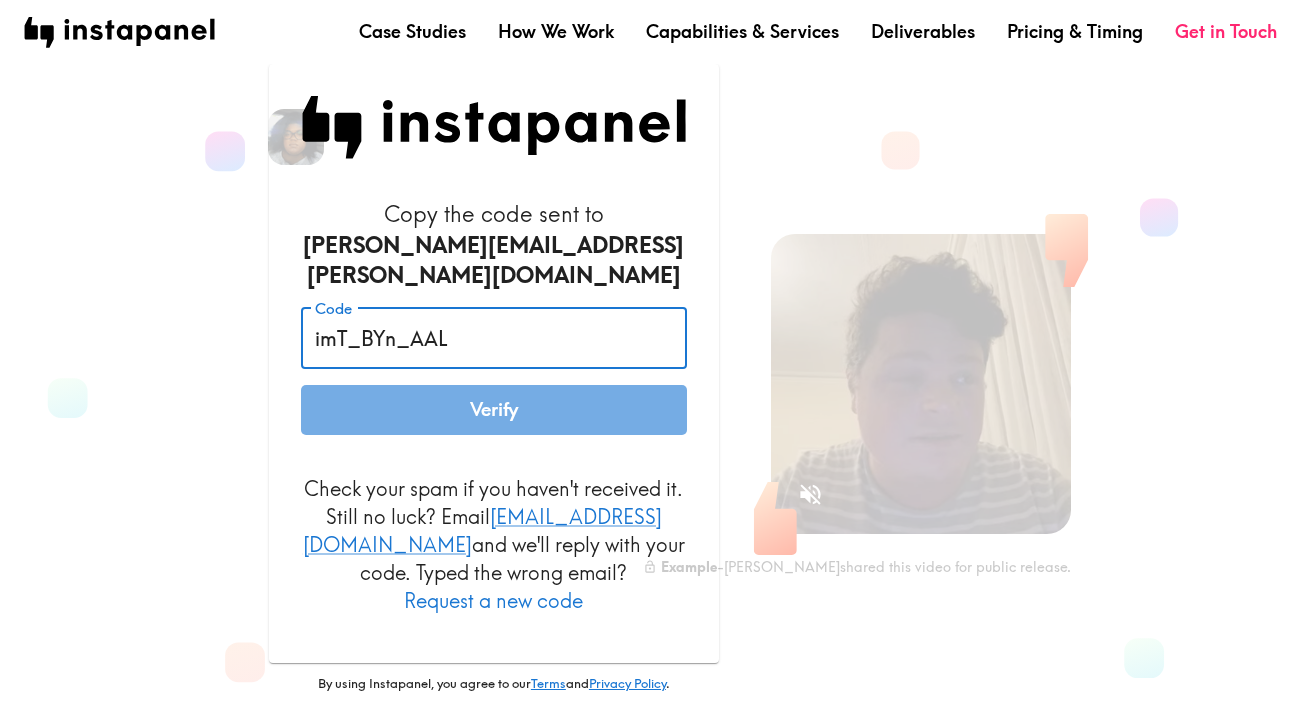 type on "imT_BYn_AAL" 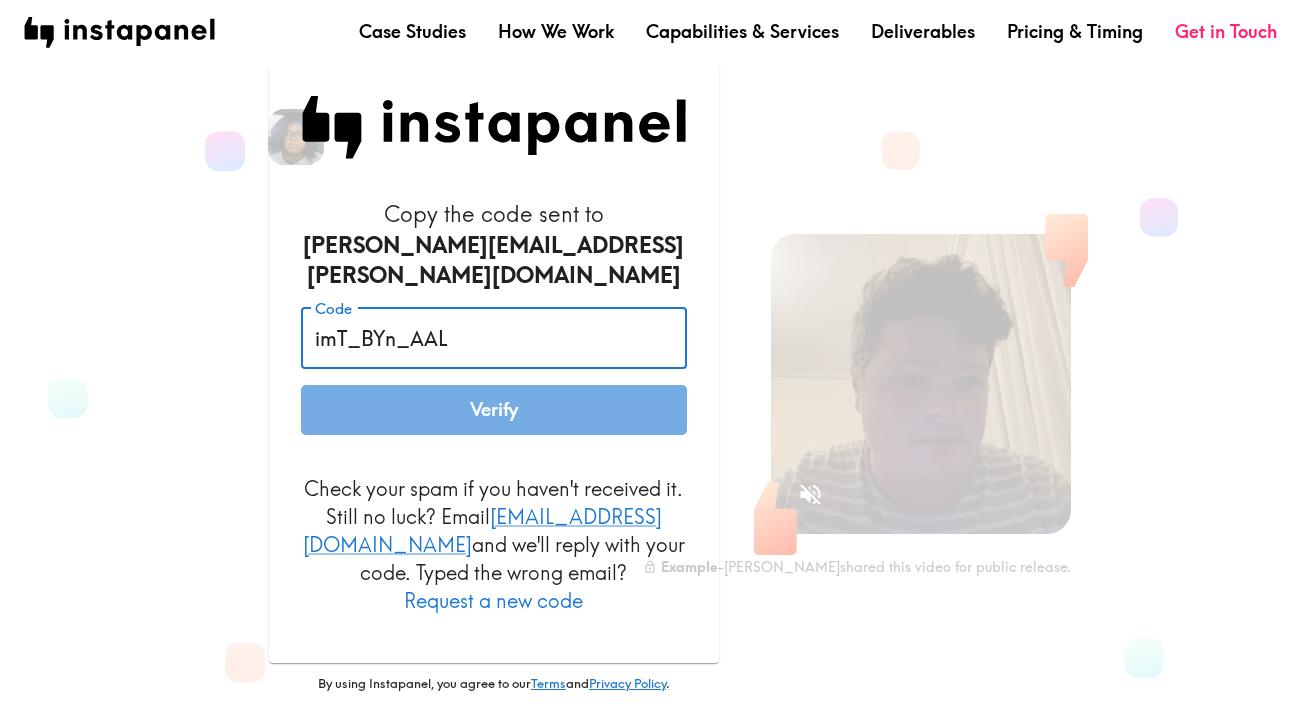 click on "Verify" at bounding box center (494, 410) 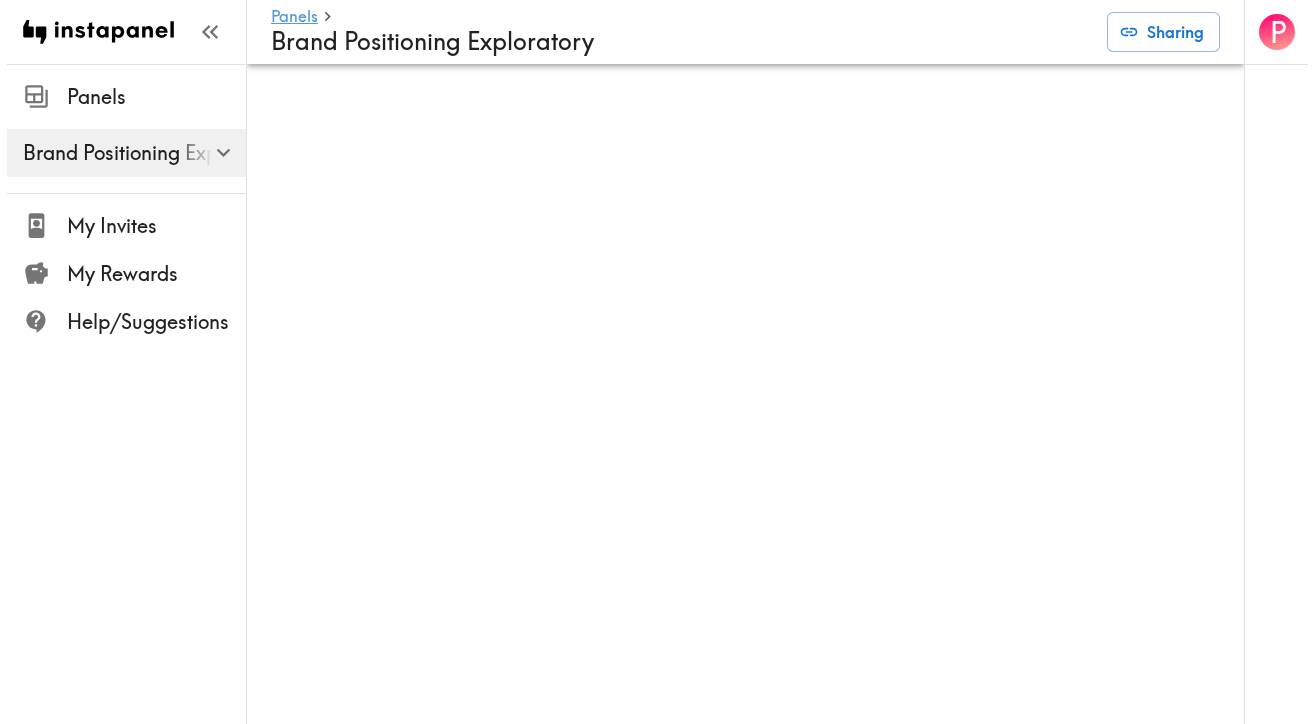 scroll, scrollTop: 0, scrollLeft: 0, axis: both 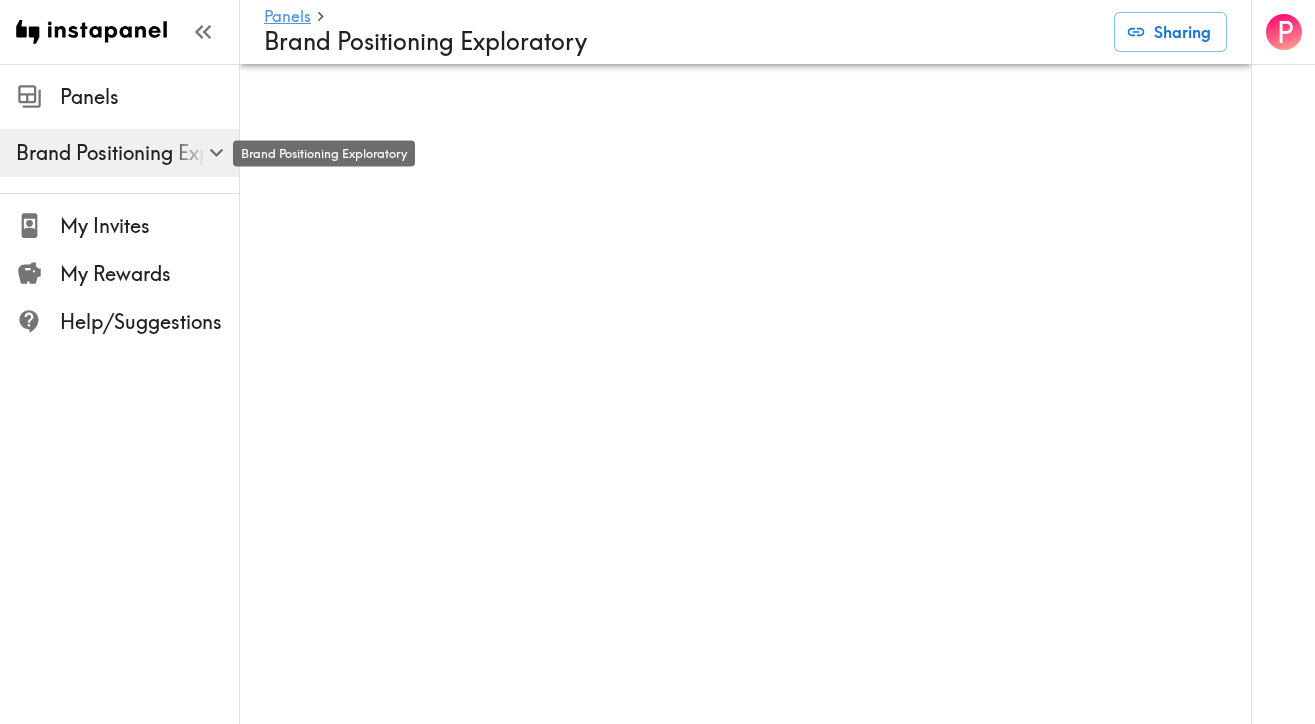 click on "Brand Positioning Exploratory" at bounding box center (127, 153) 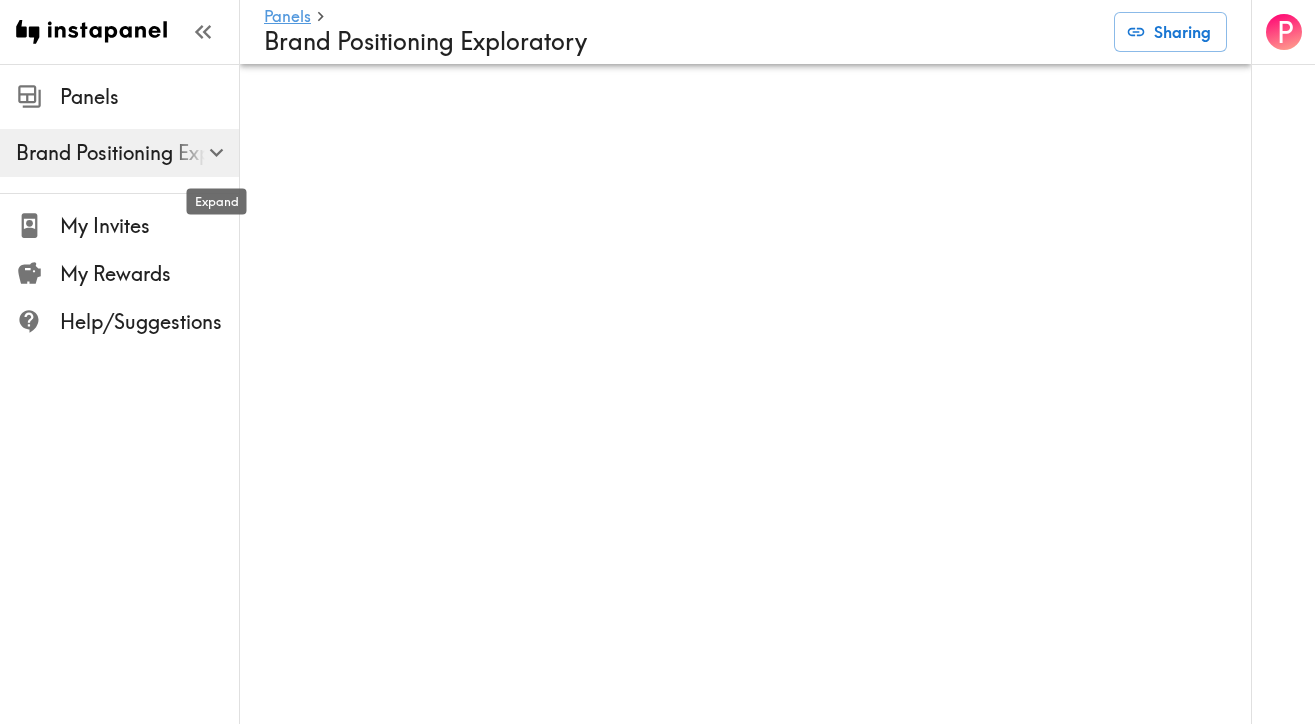 click 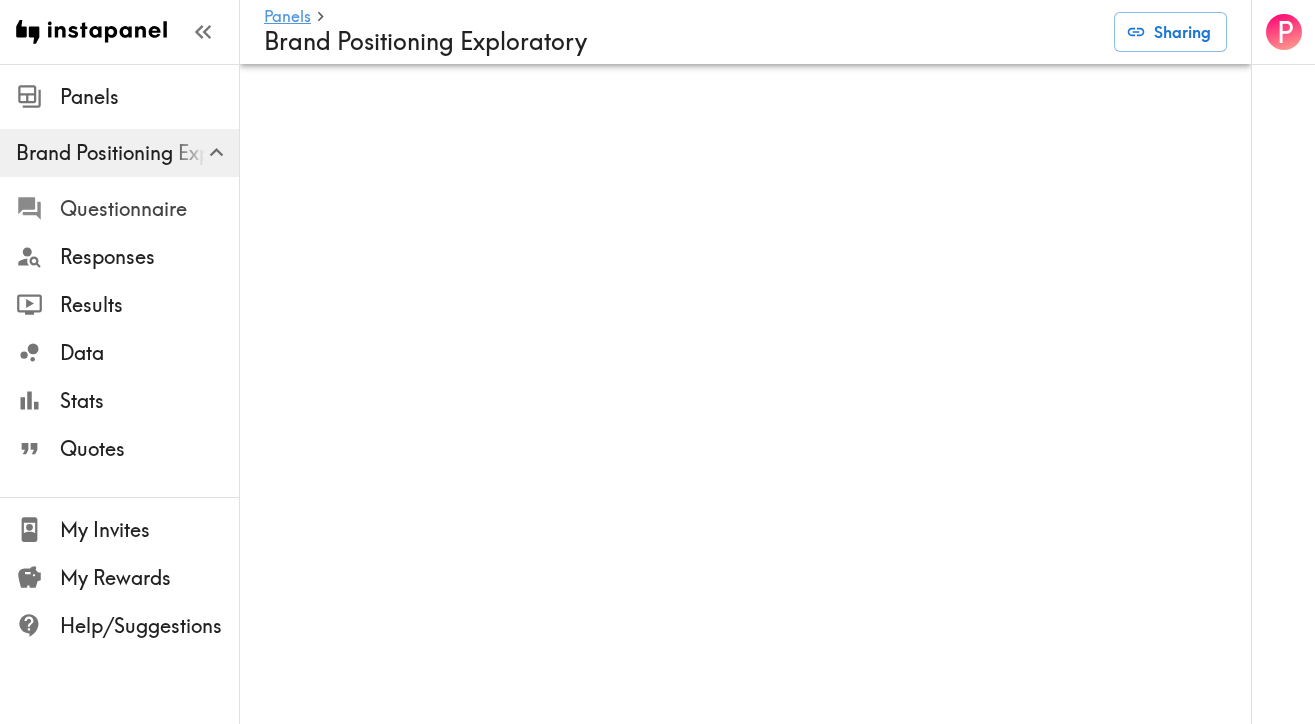 click on "Questionnaire" at bounding box center [149, 209] 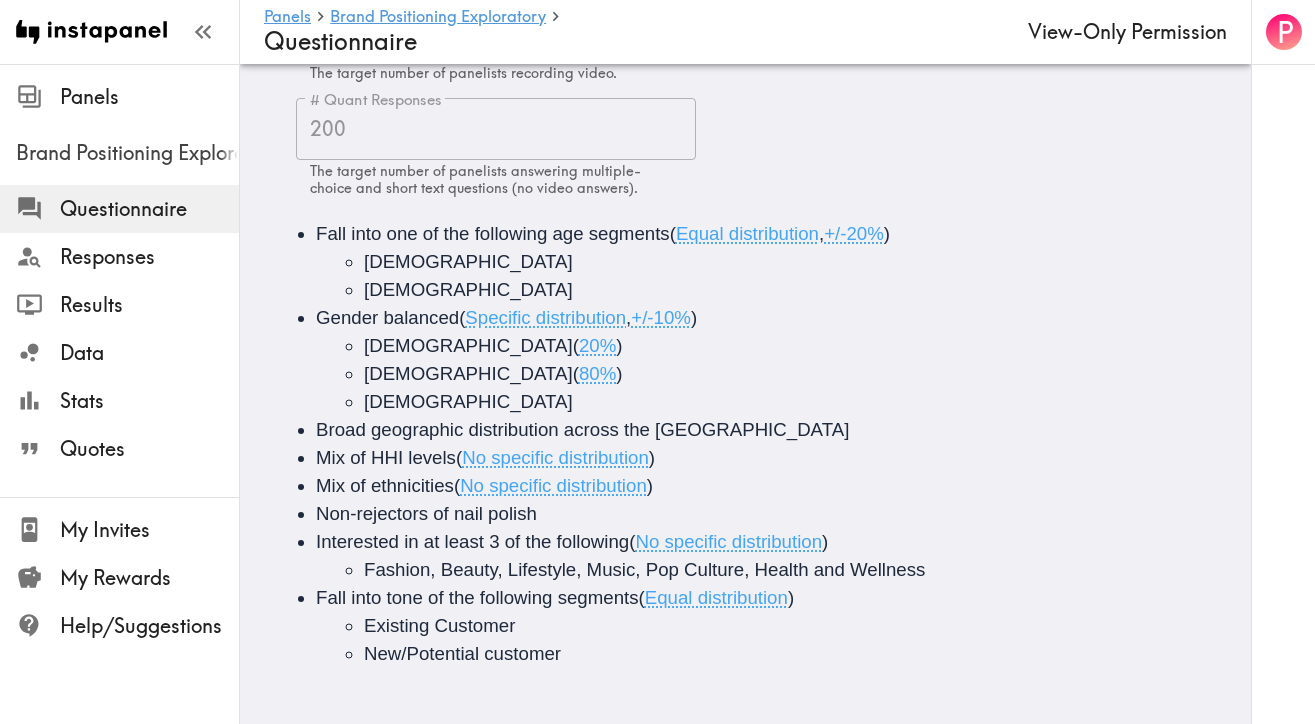 scroll, scrollTop: 183, scrollLeft: 0, axis: vertical 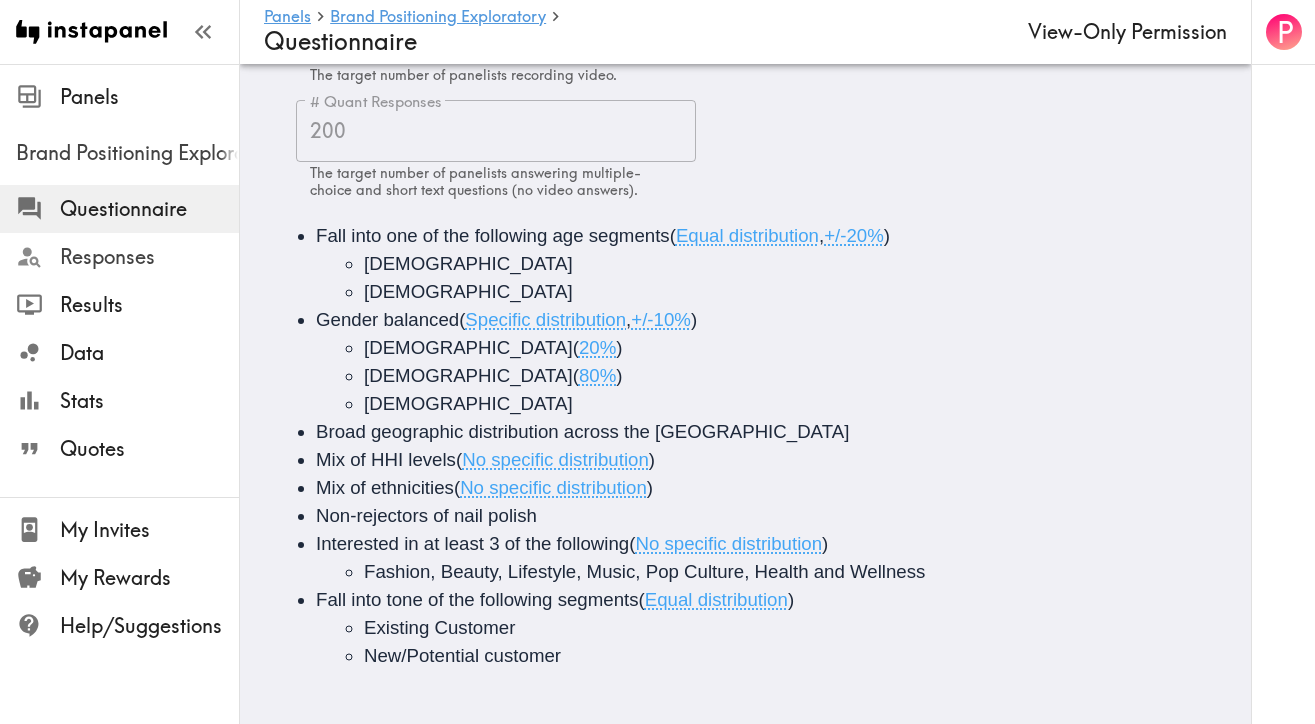 click on "Responses" at bounding box center (149, 257) 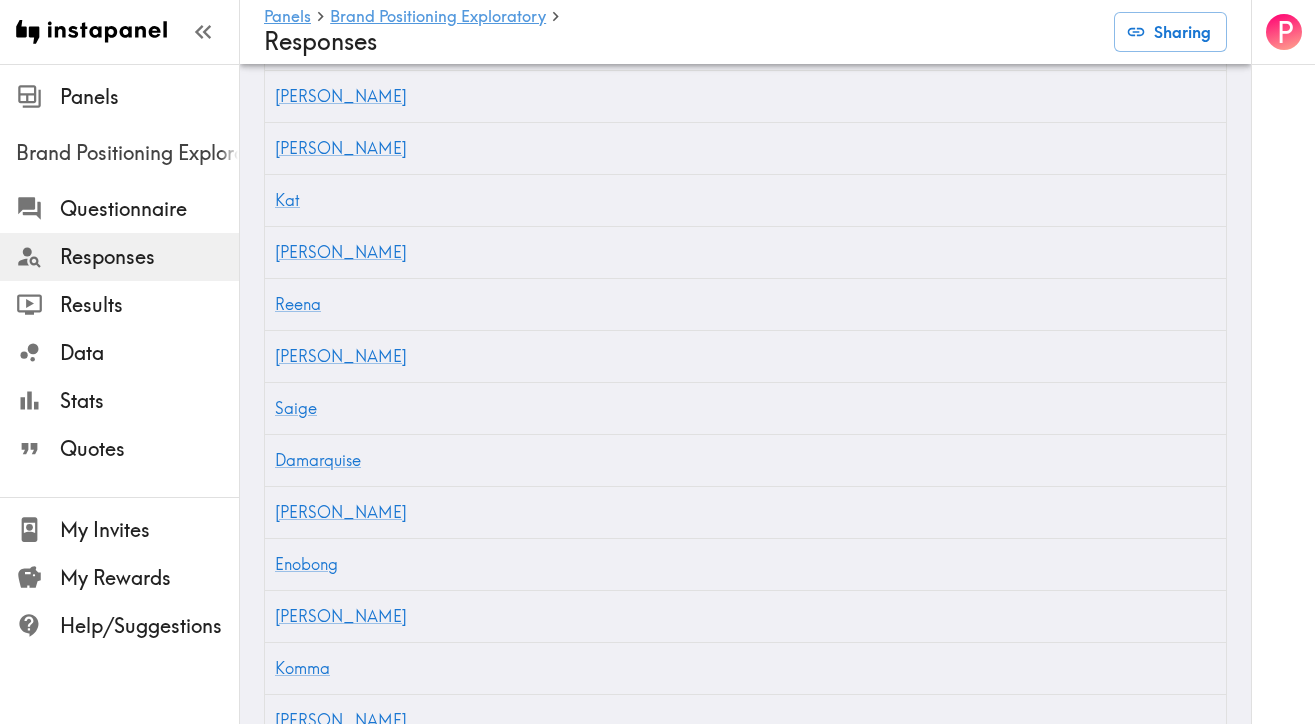 scroll, scrollTop: 1973, scrollLeft: 0, axis: vertical 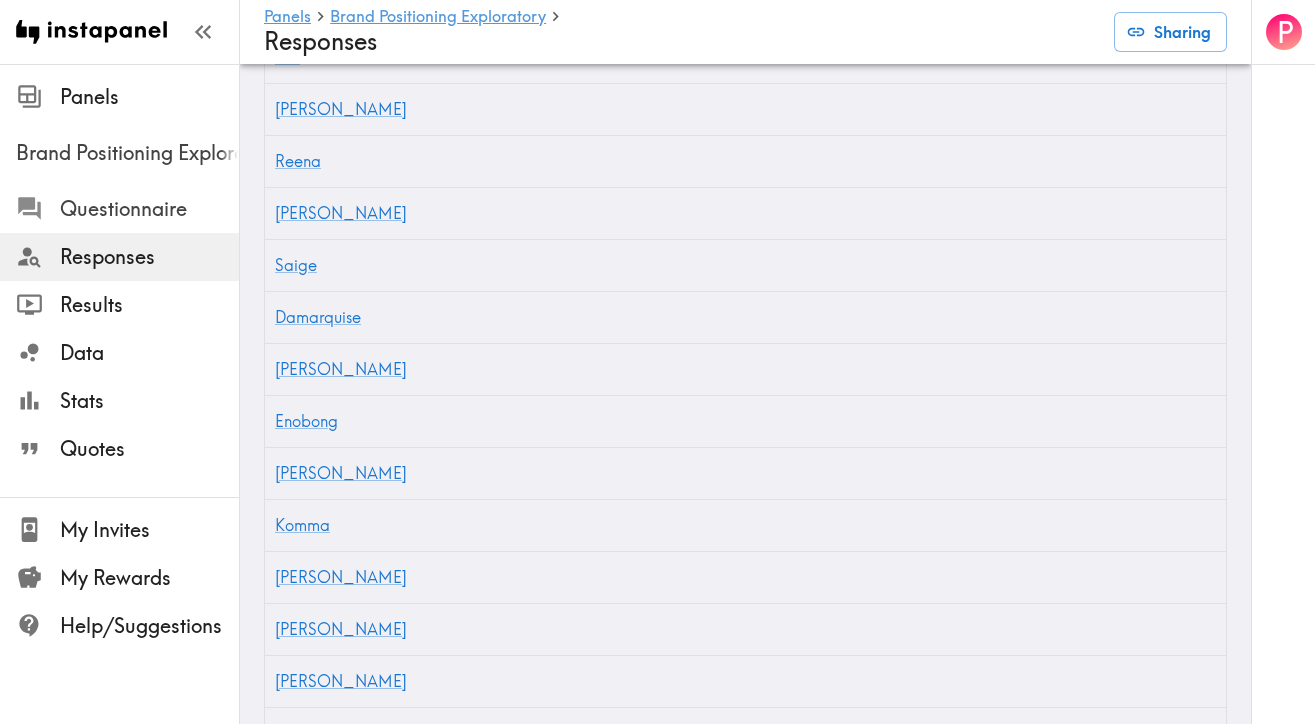 click on "Questionnaire" at bounding box center [149, 209] 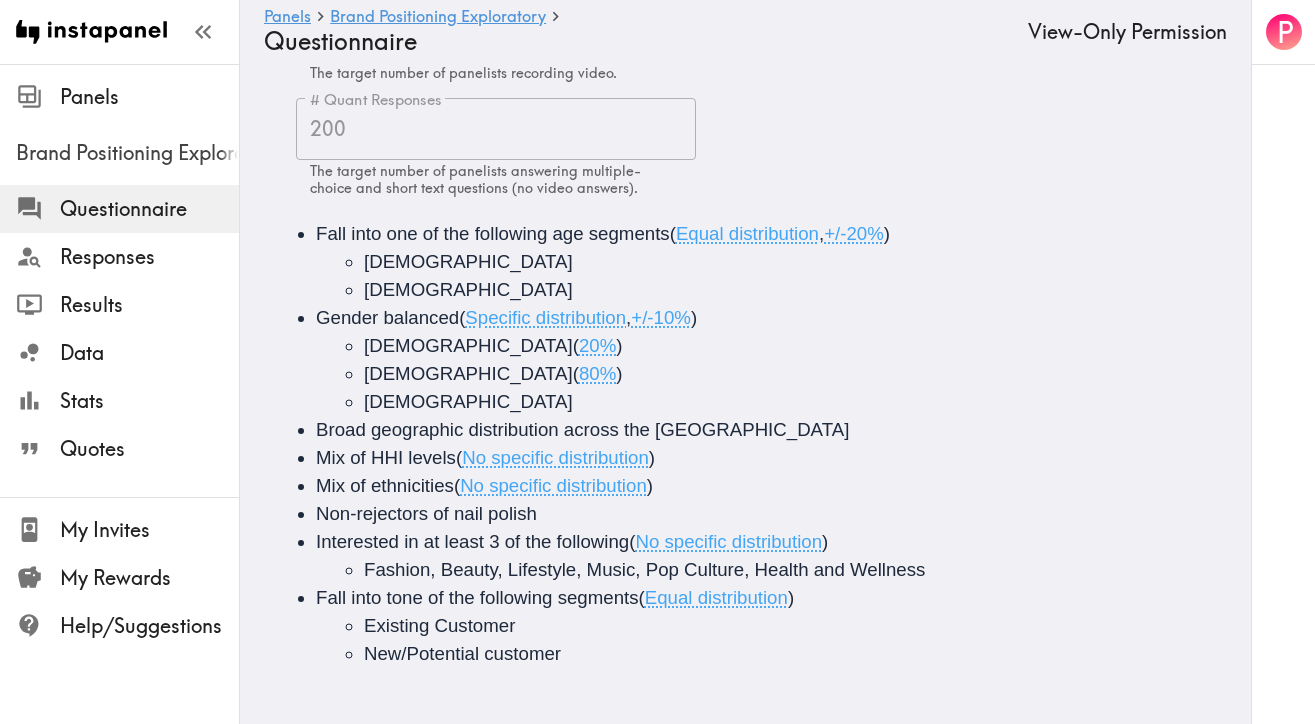 scroll, scrollTop: 0, scrollLeft: 0, axis: both 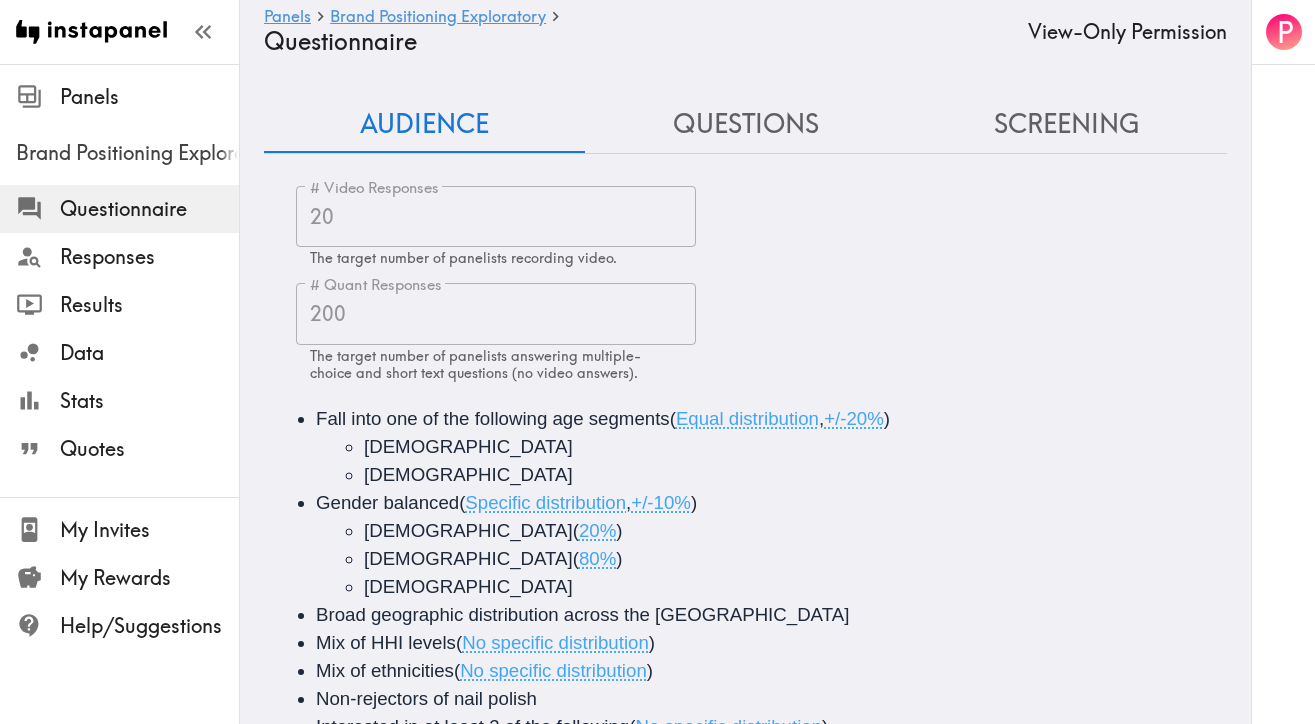 click on "Brand Positioning Exploratory" at bounding box center [127, 153] 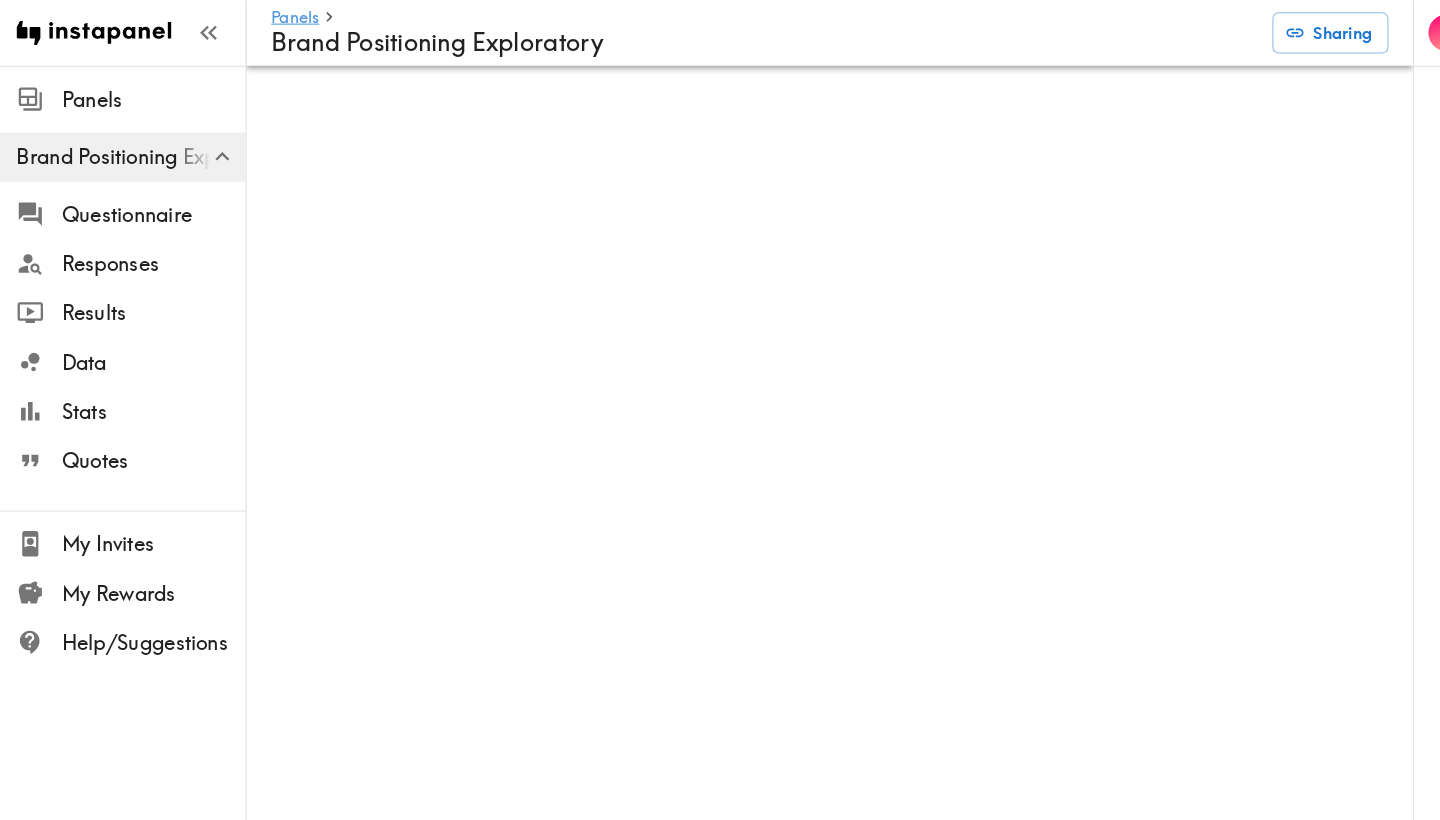 scroll, scrollTop: 0, scrollLeft: 0, axis: both 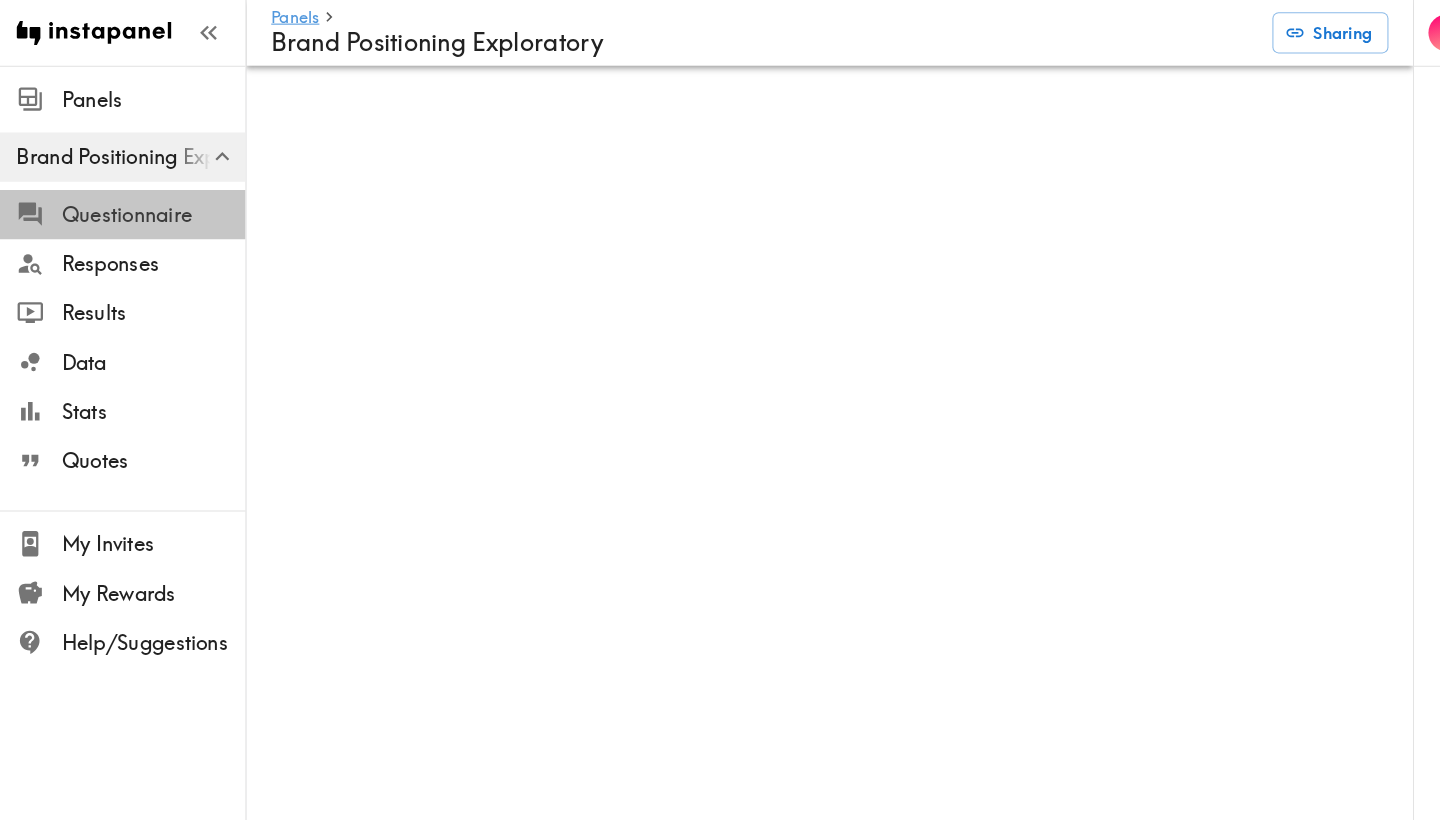 click on "Questionnaire" at bounding box center [149, 209] 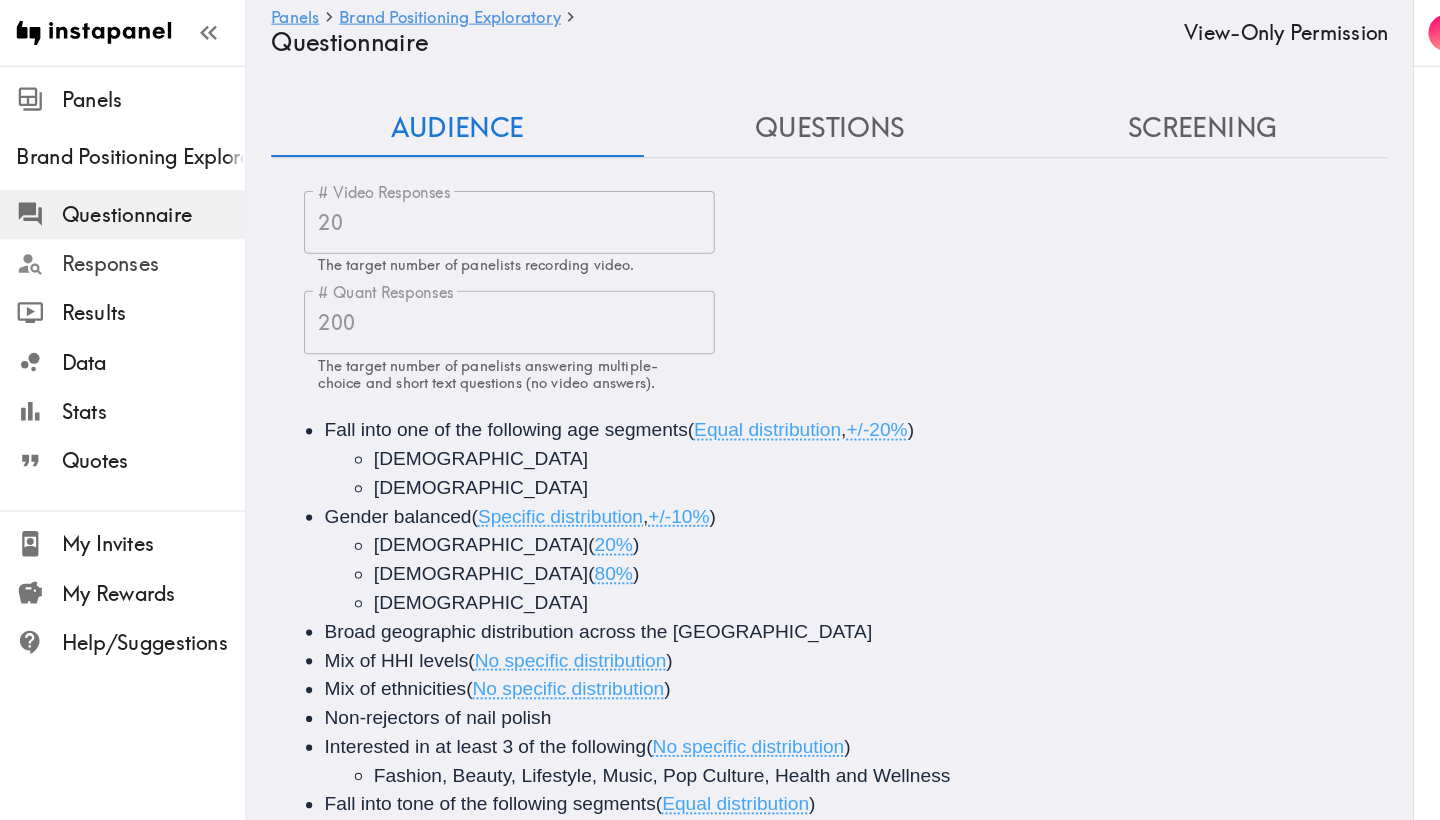click on "Responses" at bounding box center [149, 257] 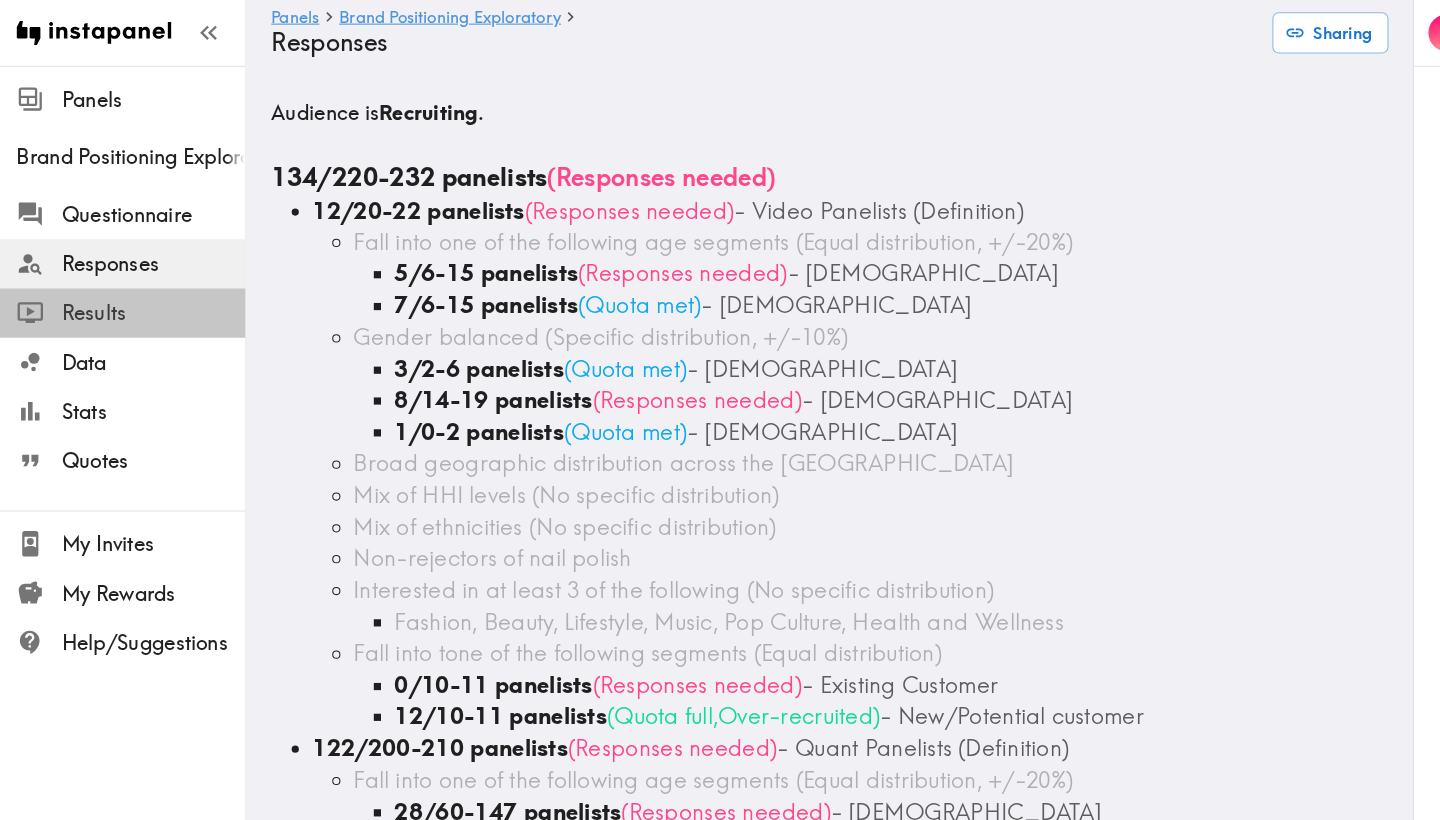 click on "Results" at bounding box center [149, 305] 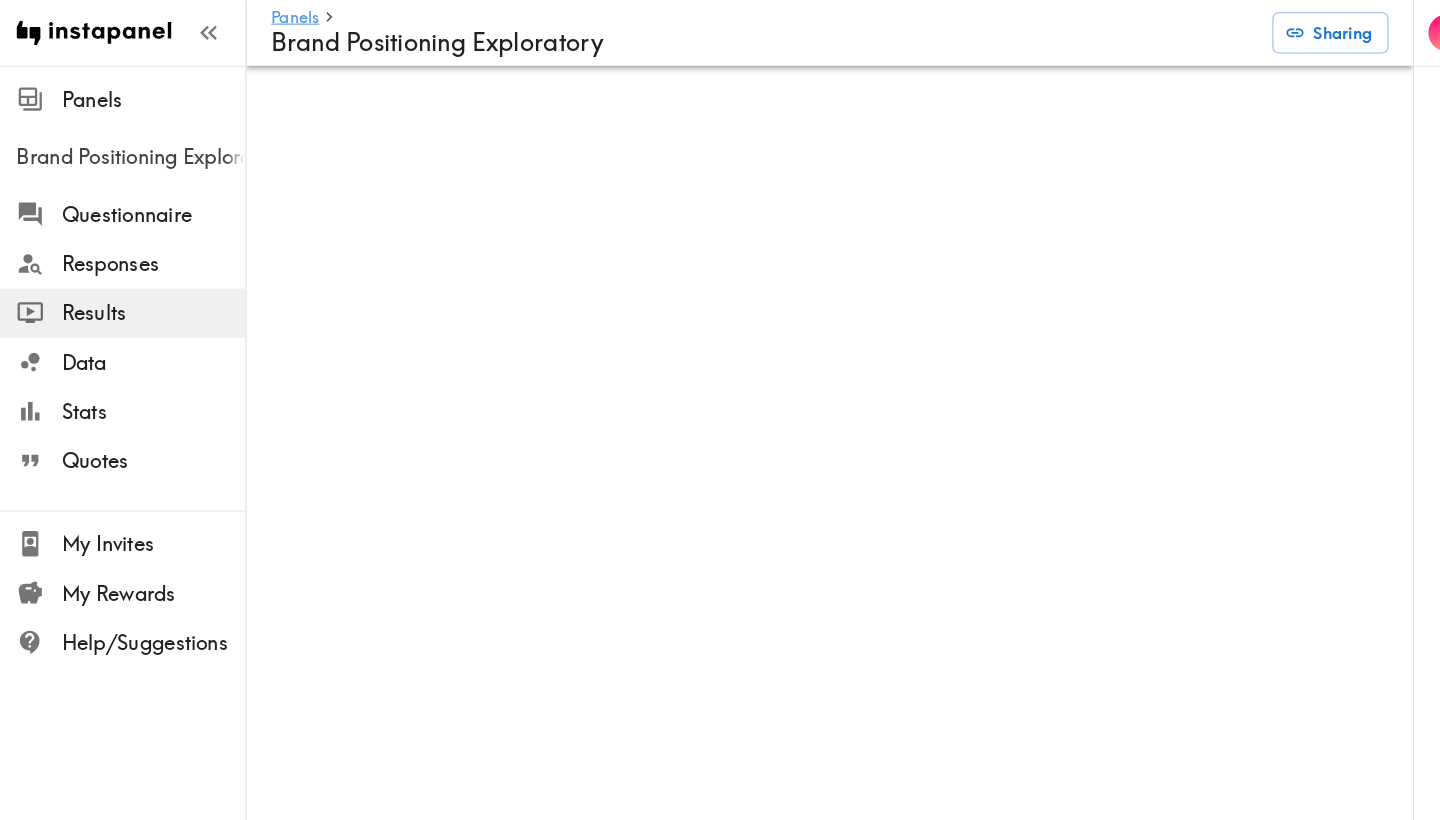 click on "Brand Positioning Exploratory" at bounding box center (127, 153) 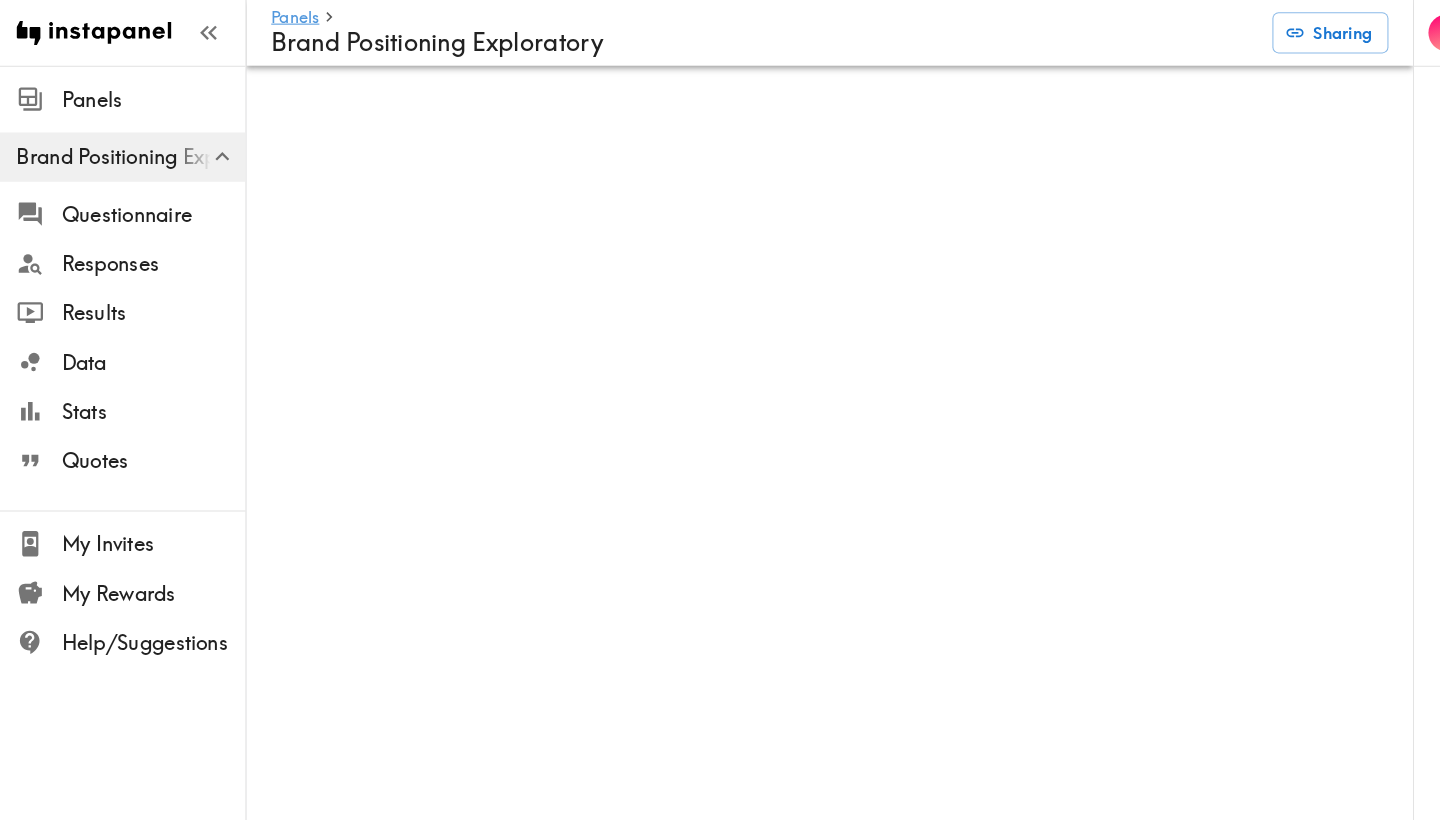 scroll, scrollTop: 0, scrollLeft: 0, axis: both 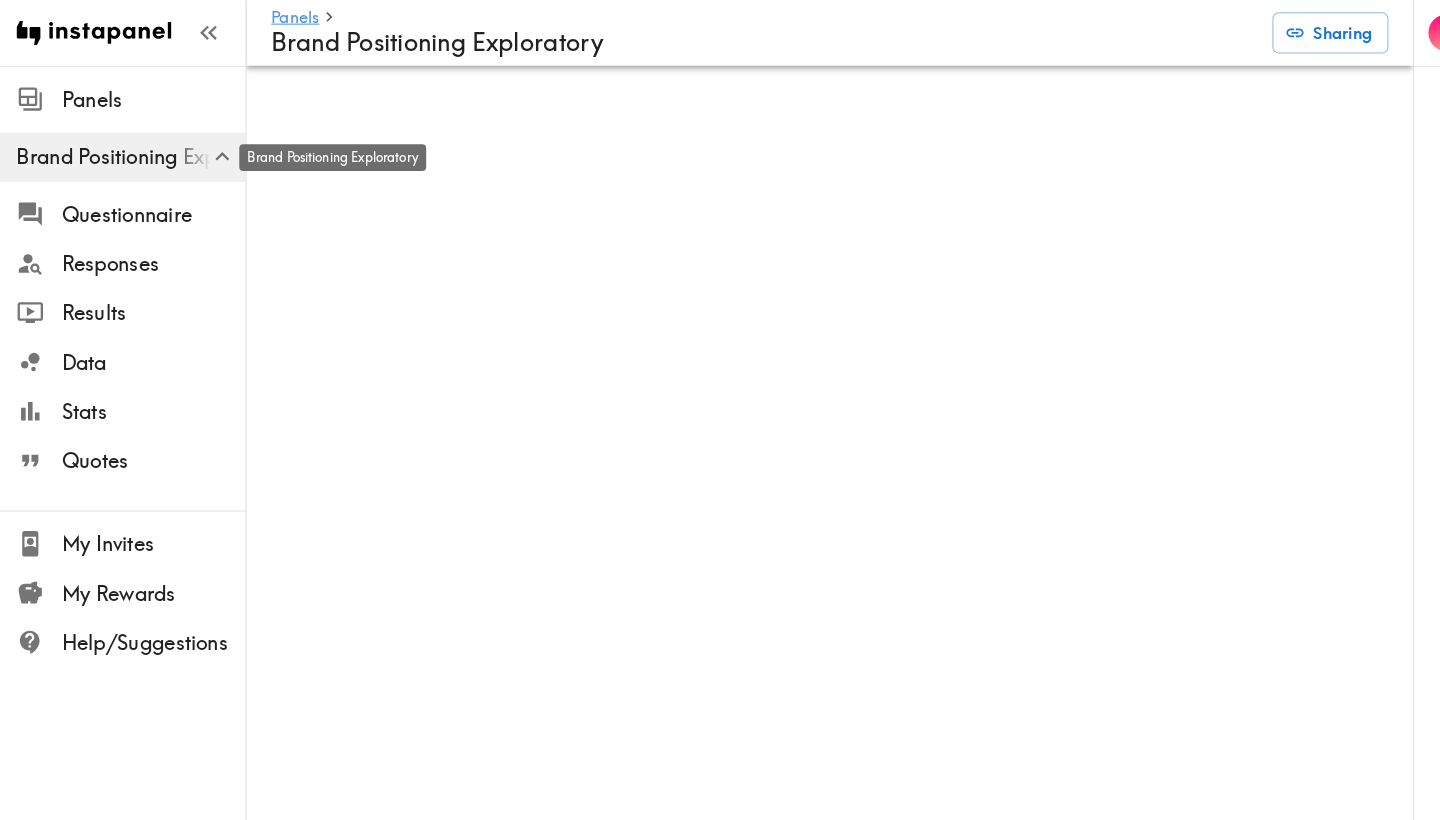 click on "Brand Positioning Exploratory" at bounding box center [127, 153] 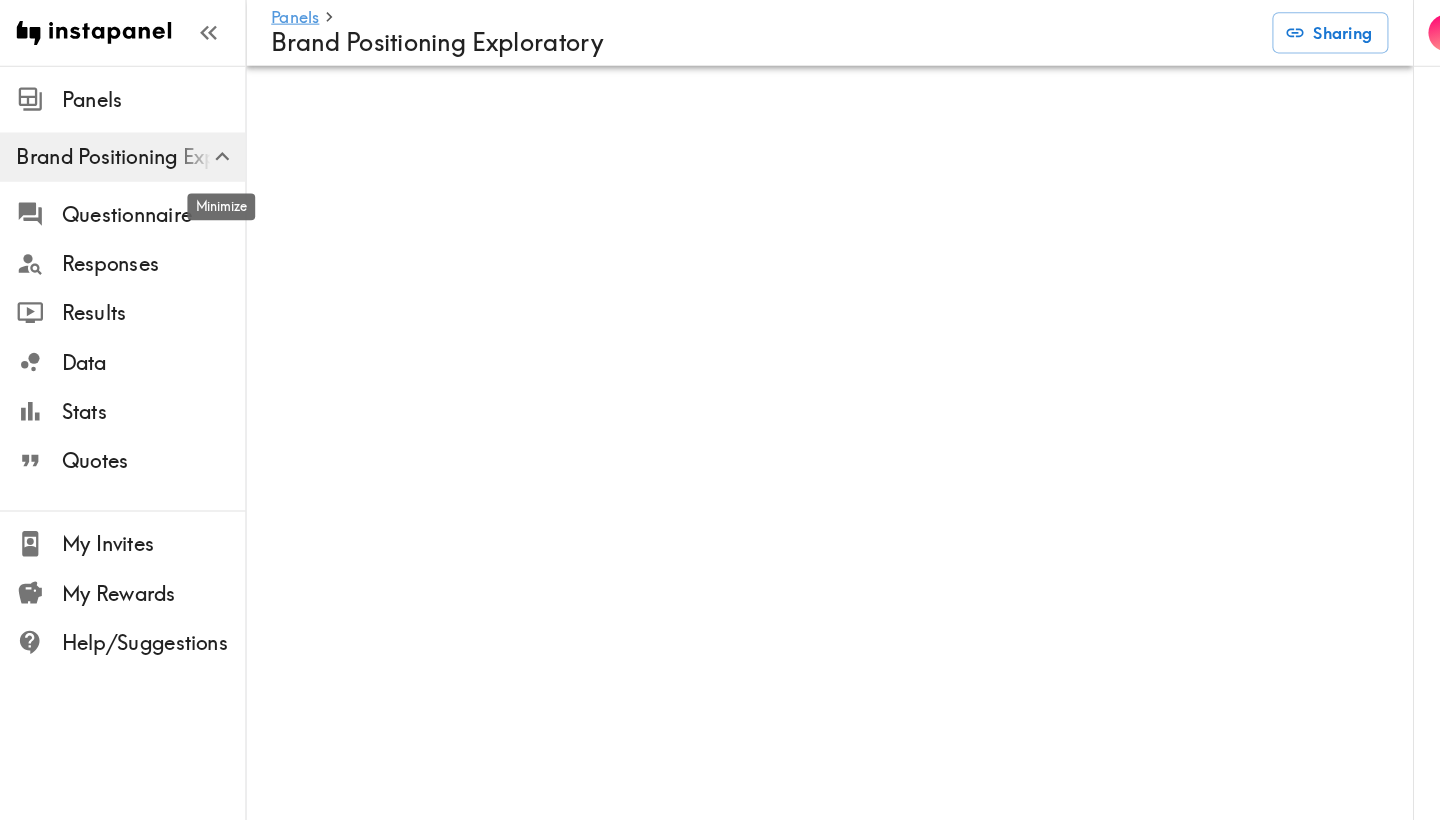 click 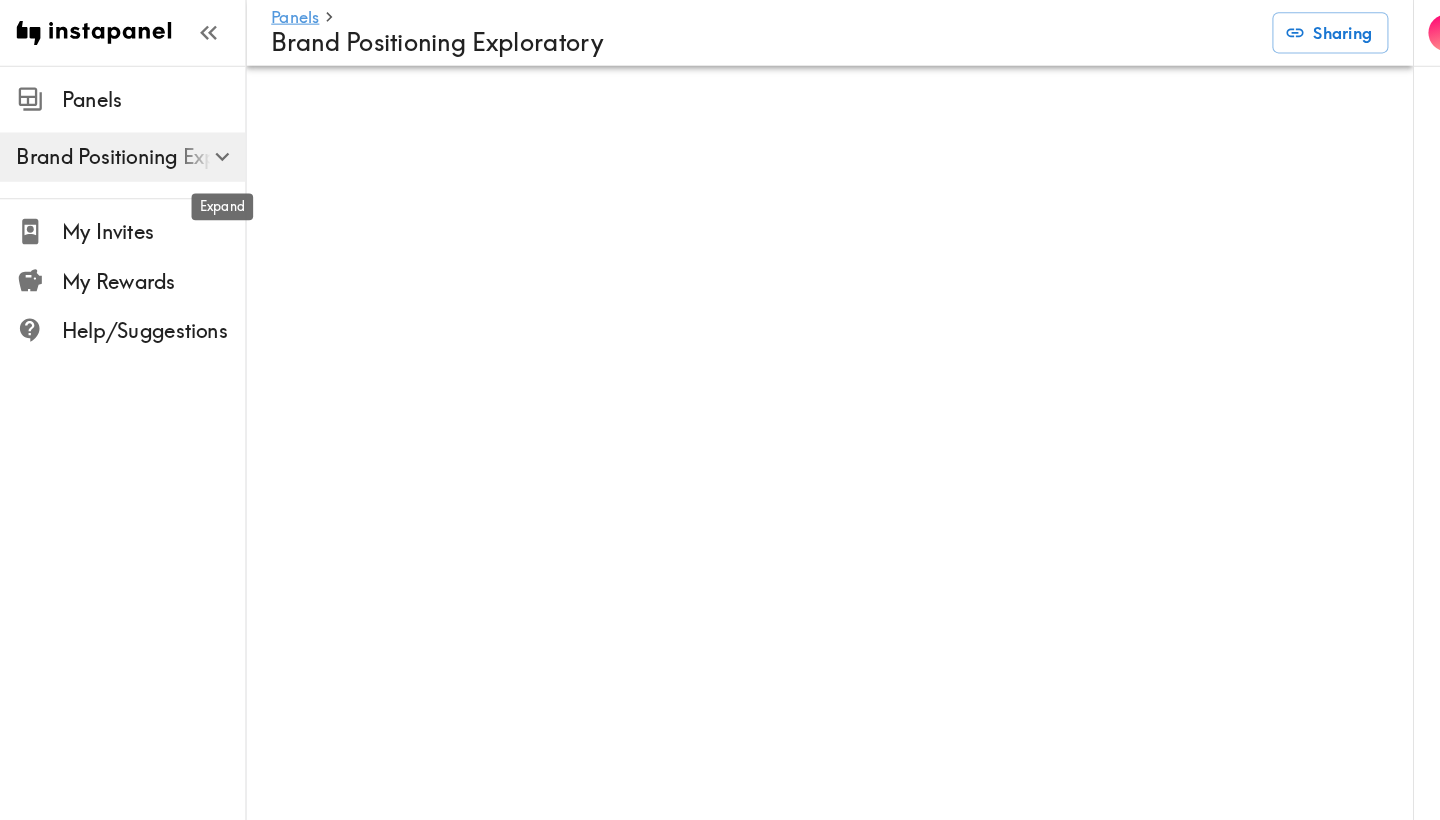 click on "Brand Positioning Exploratory" at bounding box center (127, 153) 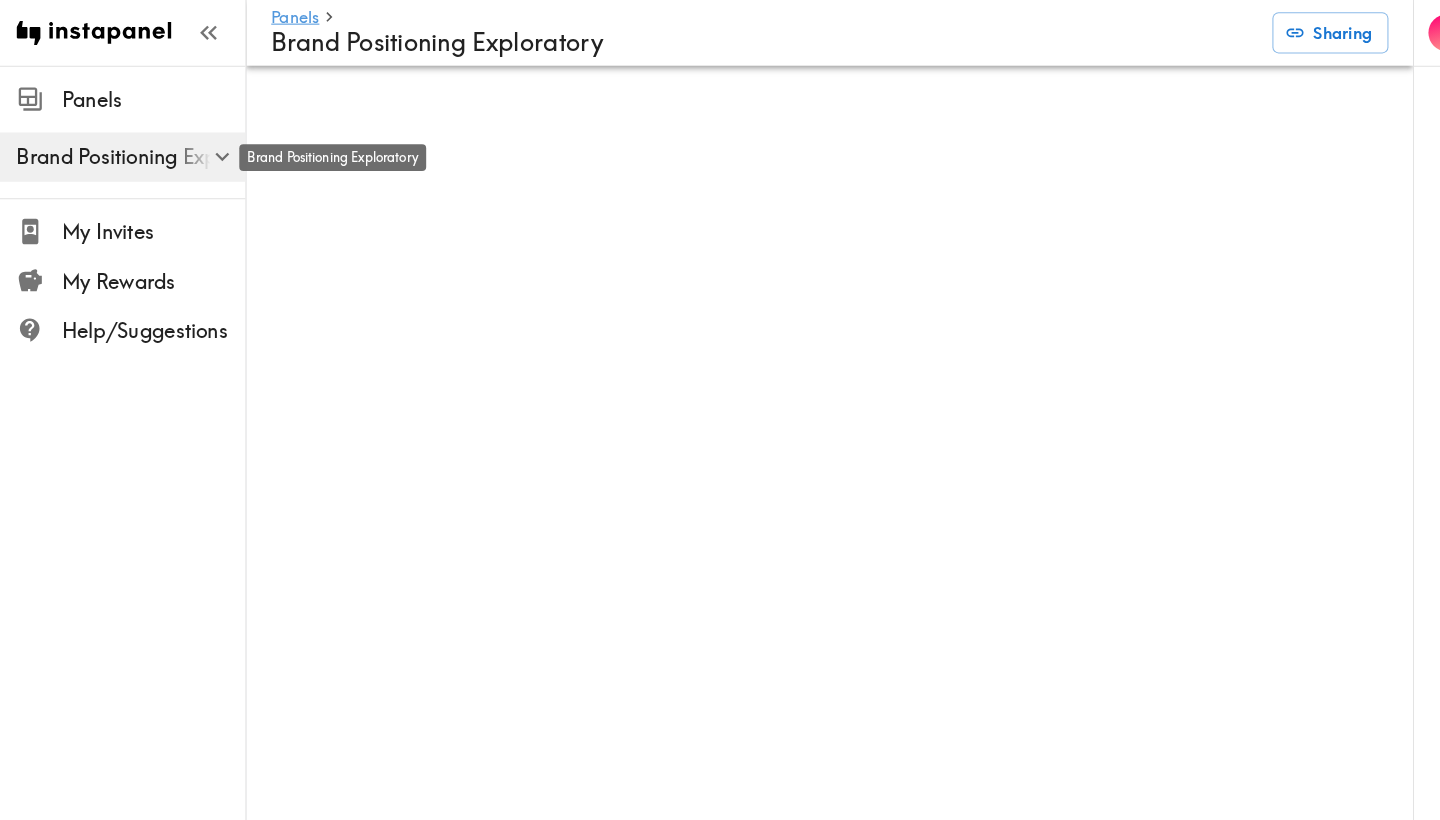 click on "Brand Positioning Exploratory" at bounding box center [127, 153] 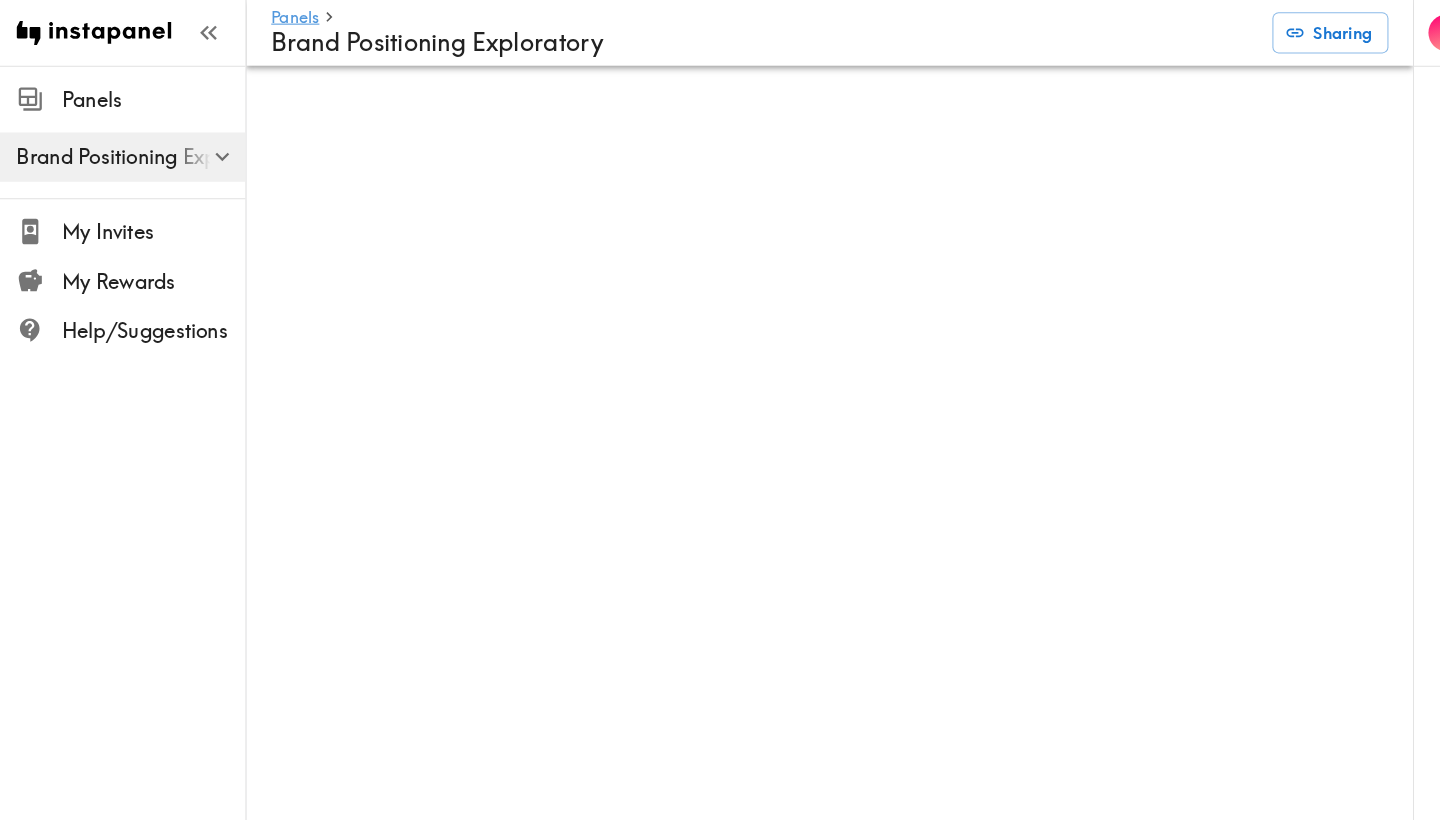 click 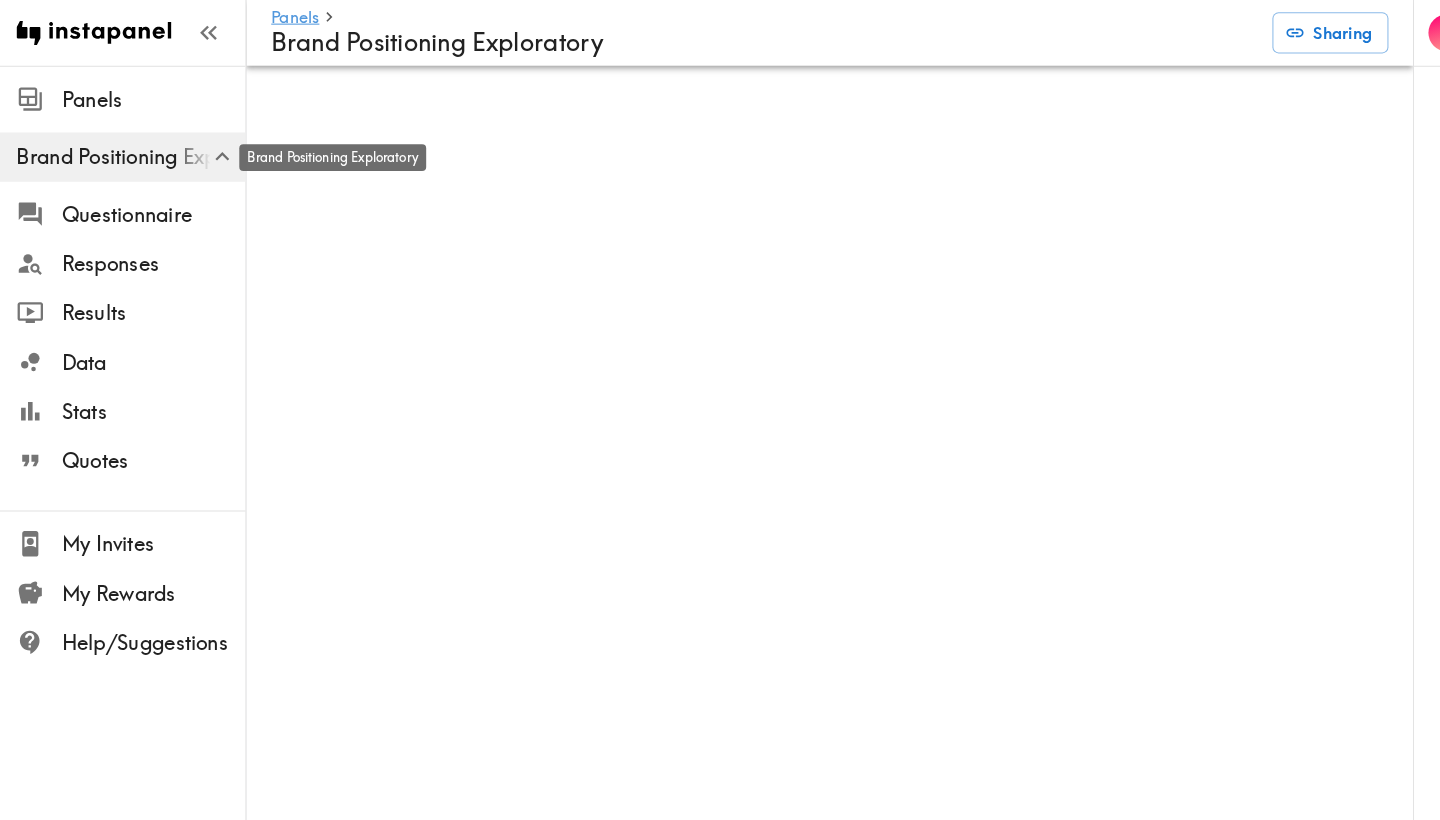 click on "Brand Positioning Exploratory" at bounding box center (127, 153) 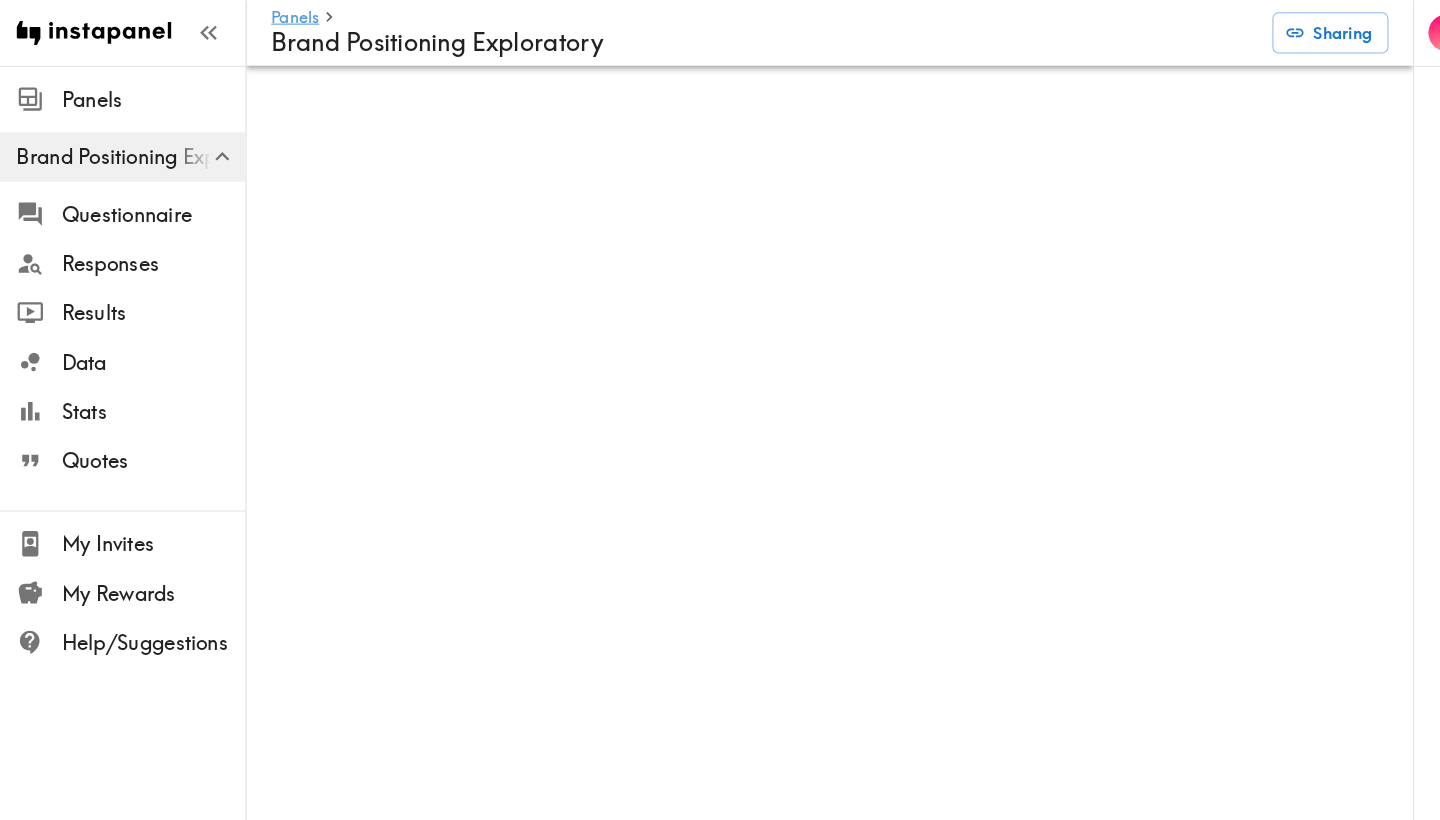 scroll, scrollTop: 0, scrollLeft: 0, axis: both 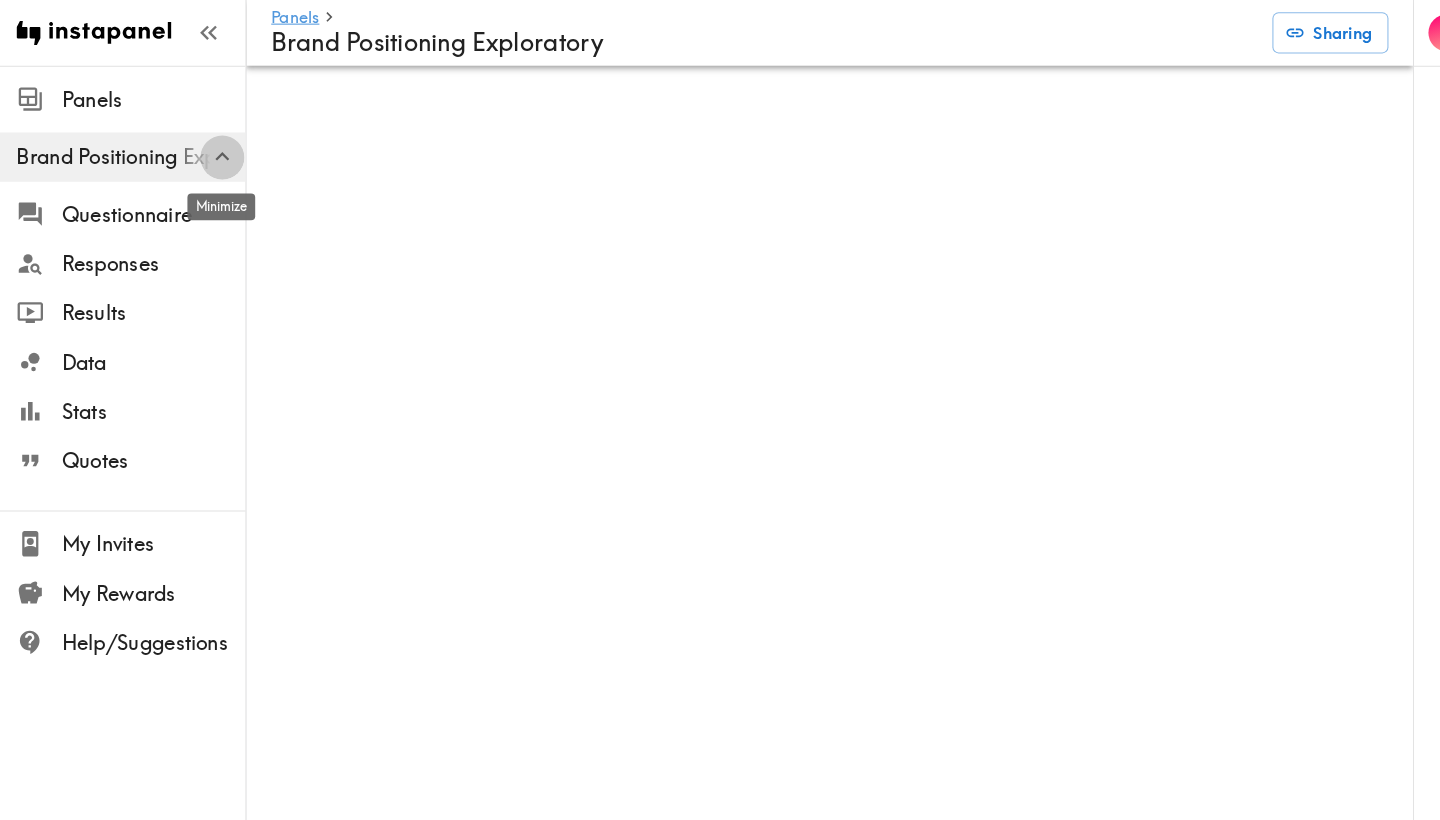 click 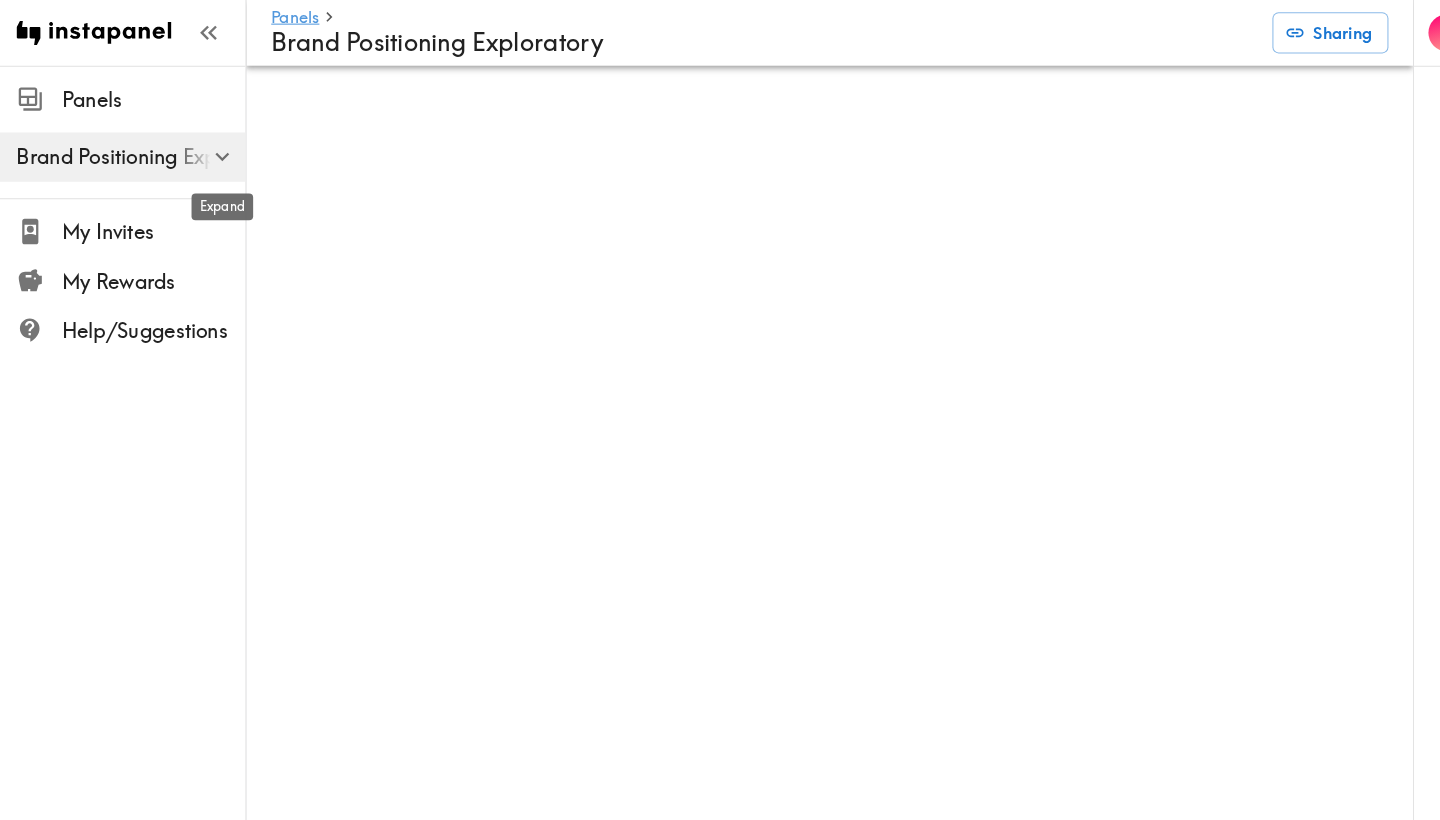 click 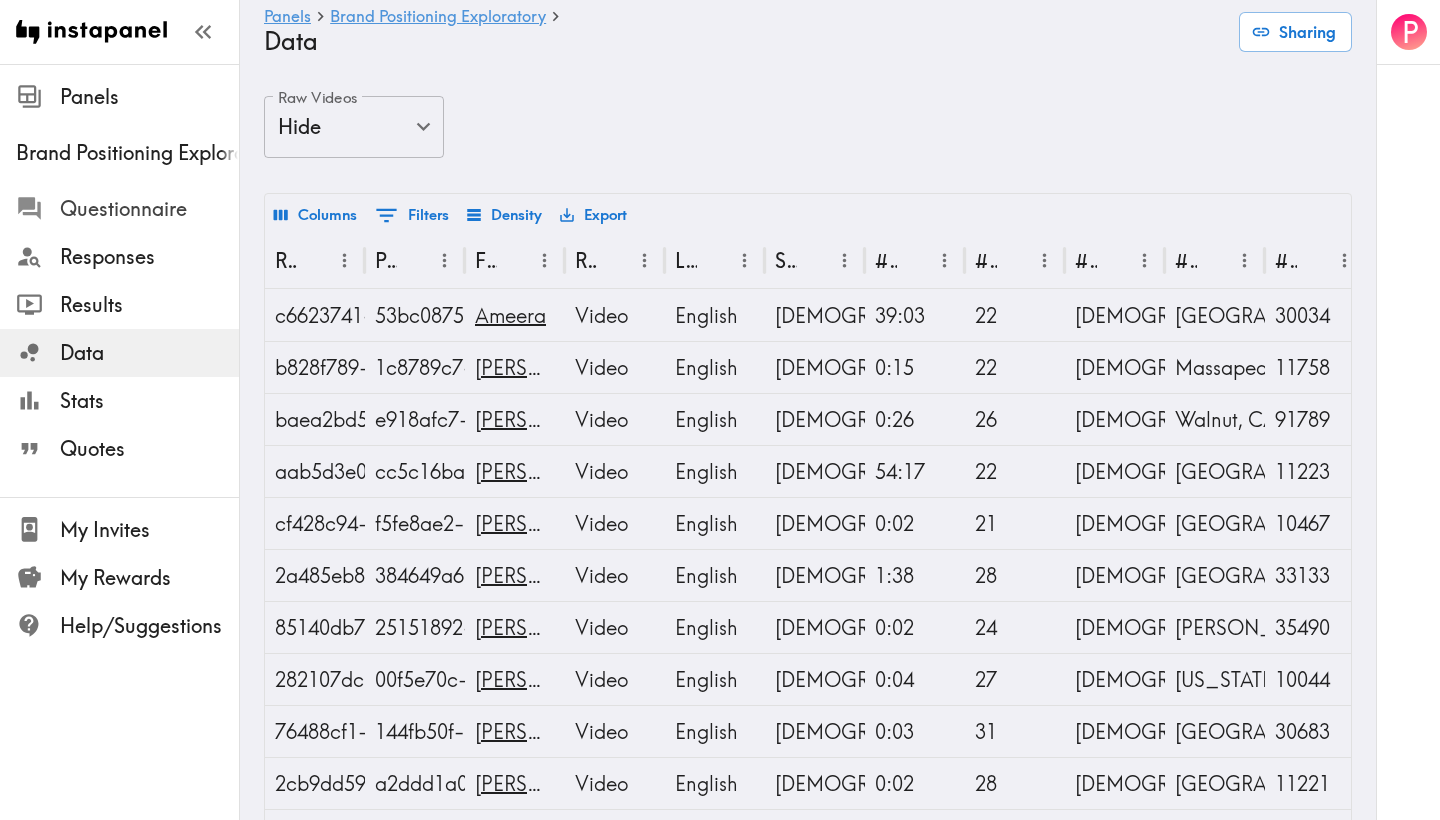 scroll, scrollTop: 0, scrollLeft: 0, axis: both 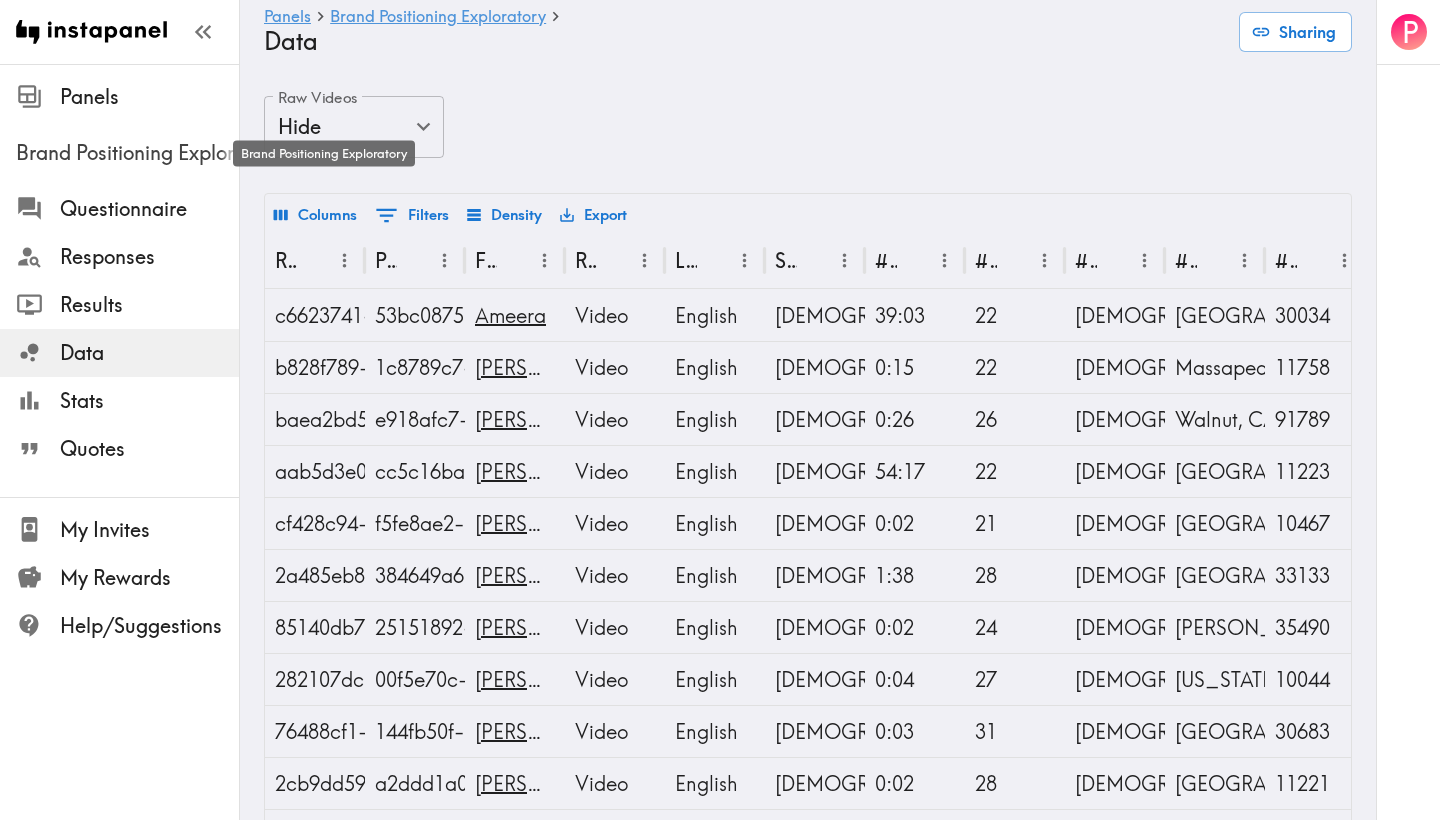 click on "Brand Positioning Exploratory" at bounding box center (127, 153) 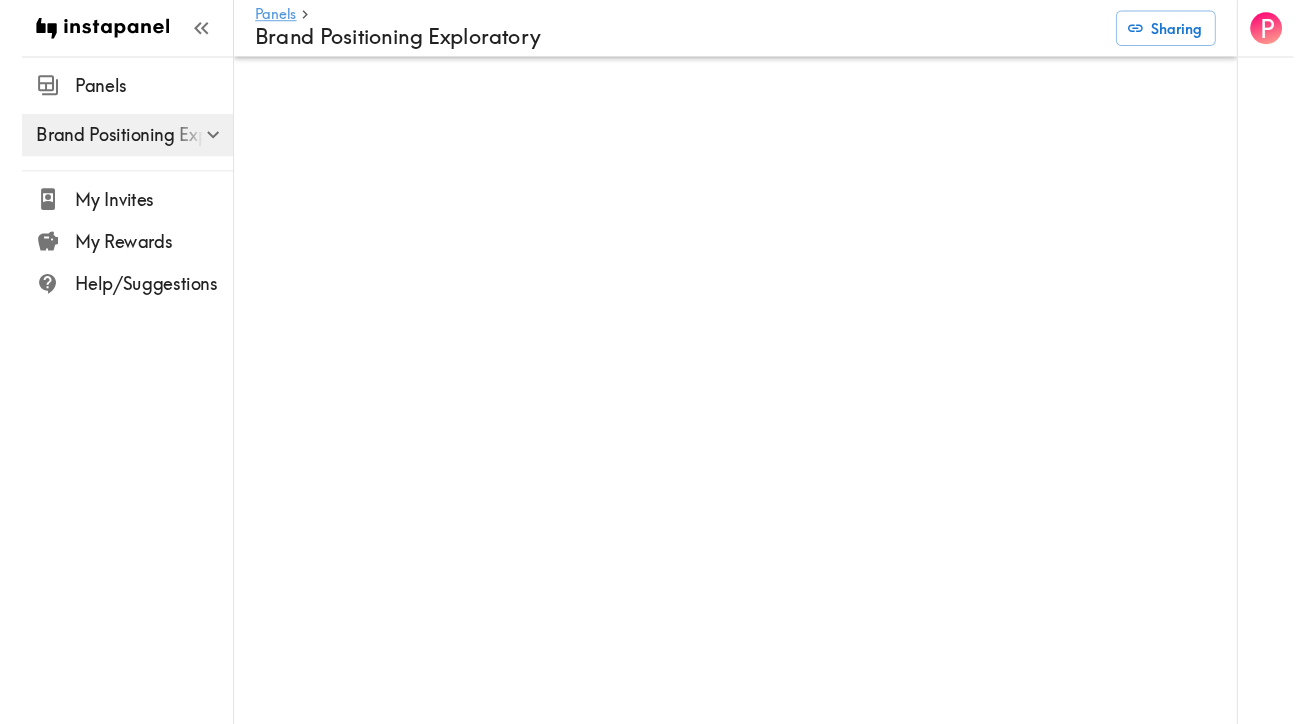 scroll, scrollTop: 0, scrollLeft: 0, axis: both 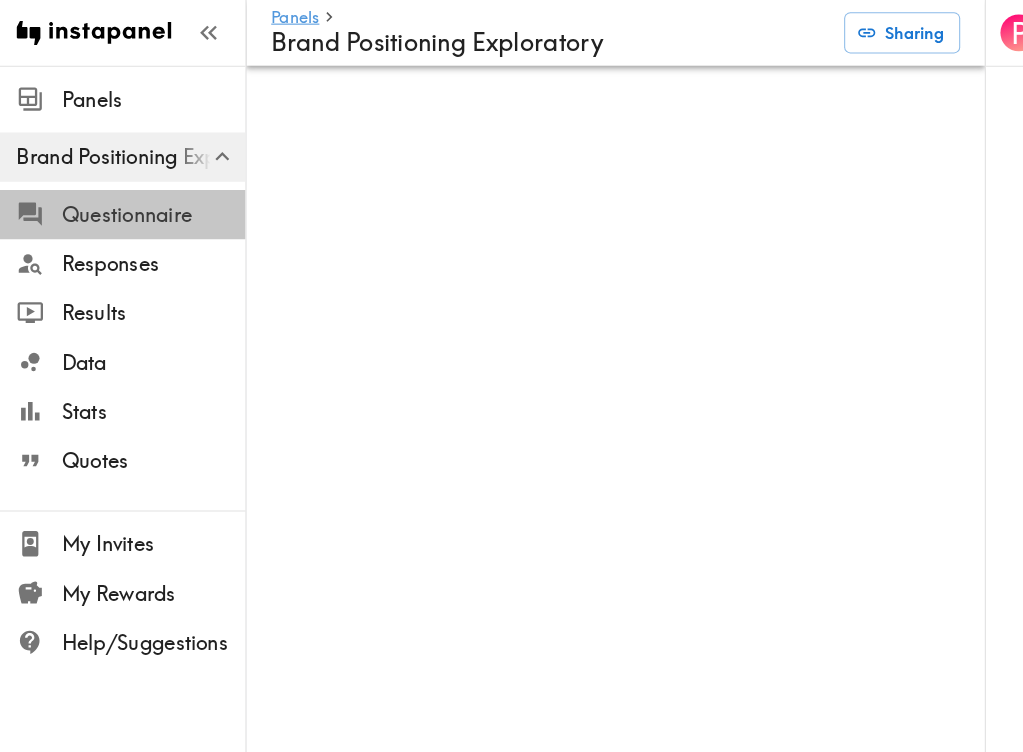 click on "Questionnaire" at bounding box center (149, 209) 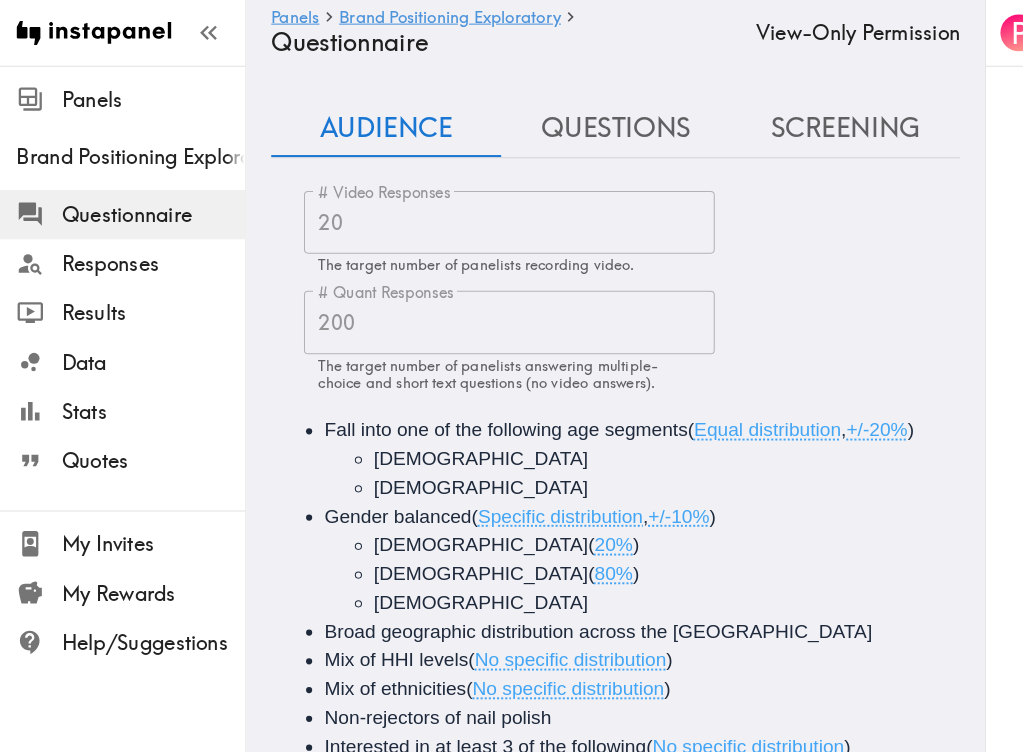 click on "Panels   Brand Positioning Exploratory   Questionnaire View-Only Permission Audience Questions Screening # Video Responses 20 # Video Responses The target number of panelists recording video. # Quant Responses 200 # Quant Responses The target number of panelists answering multiple-choice and short text questions (no video answers). Fall into one of the following age segments  ( Equal distribution ,  +/-20% ) 18-24 years old 25-34 years old Gender balanced  ( Specific distribution ,  +/-10% ) Male  ( 20% ) Female  ( 80% ) Non-binary Broad geographic distribution across the US Mix of HHI levels  ( No specific distribution ) Mix of ethnicities  ( No specific distribution ) Non-rejectors of nail polish Interested in at least 3 of the following  ( No specific distribution ) Fashion, Beauty, Lifestyle, Music, Pop Culture, Health and Wellness Fall into tone of the following segments  ( Equal distribution ) Existing Customer  New/Potential customer Hide   #37   if   #36   panelist answers with     a.   In a salon ." at bounding box center [599, 486] 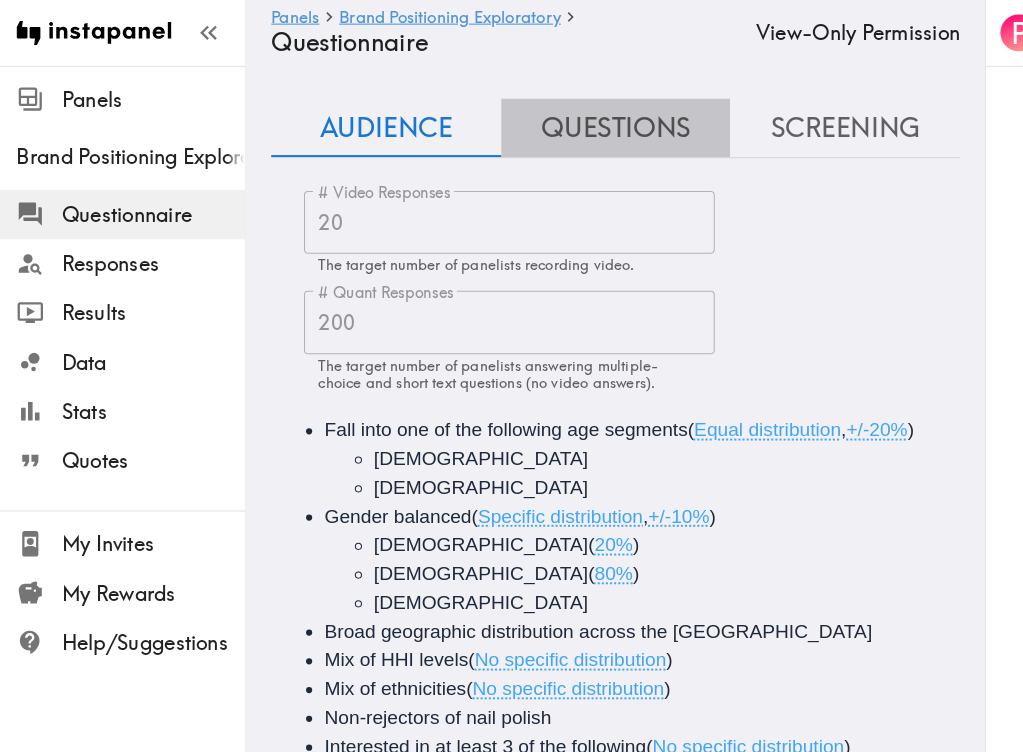 click on "Questions" at bounding box center [600, 124] 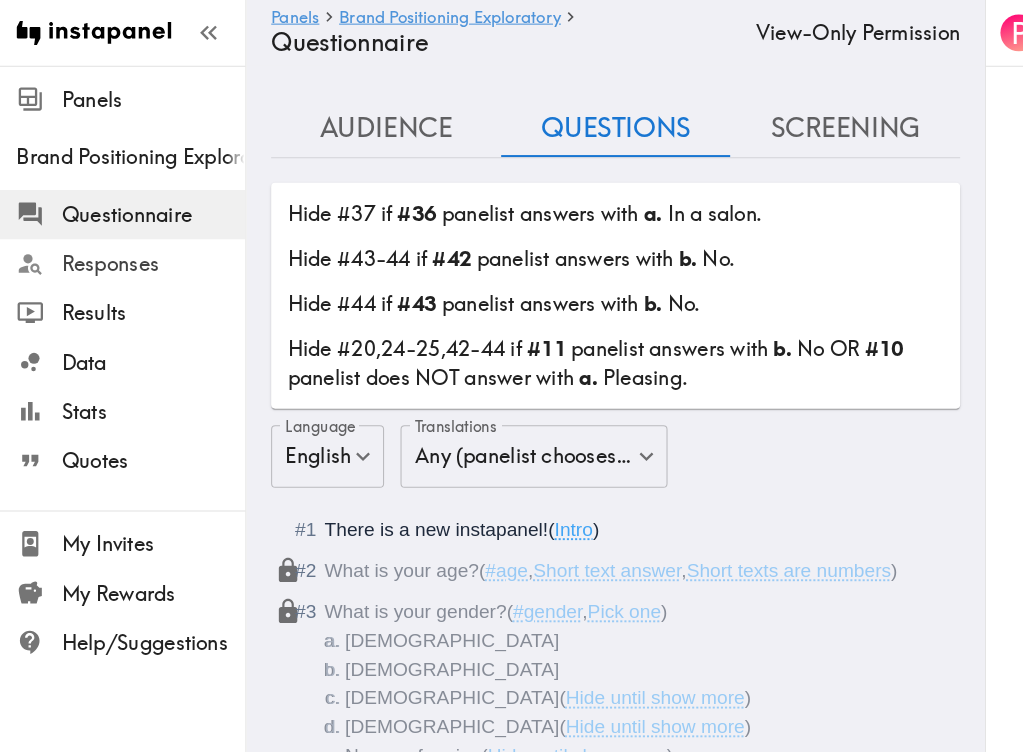 click on "Responses" at bounding box center [149, 257] 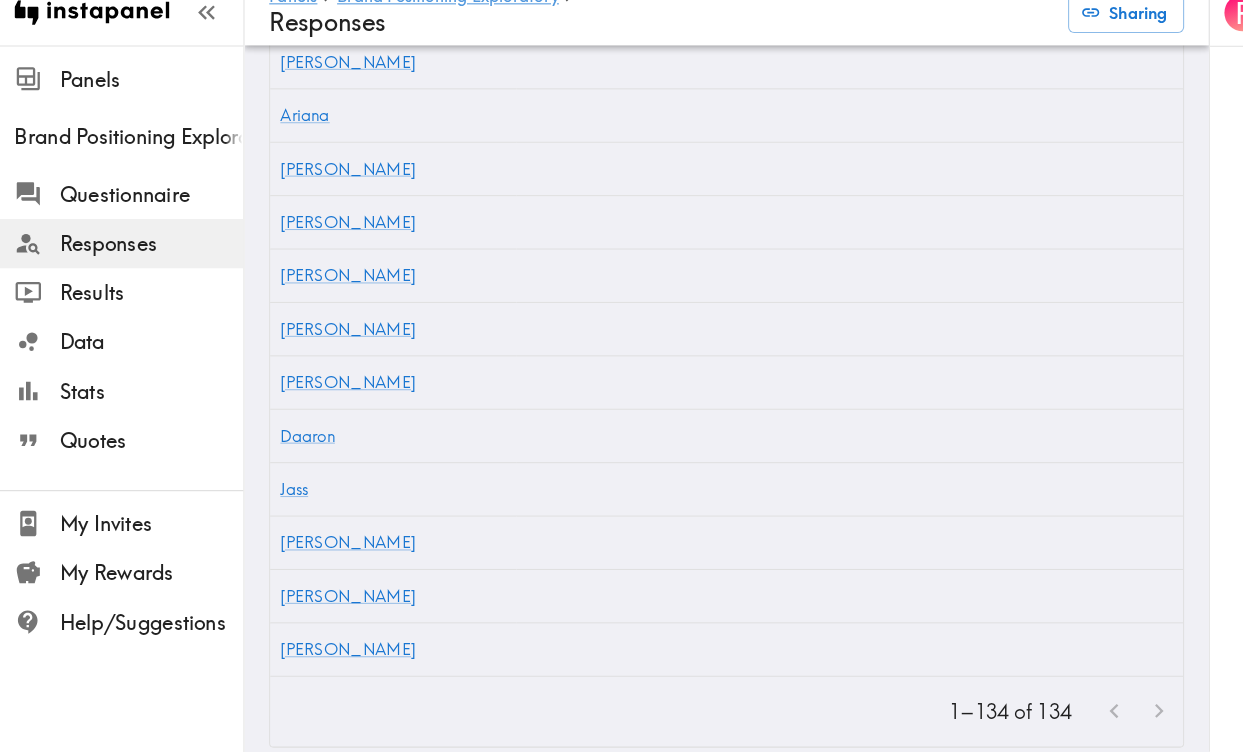 scroll, scrollTop: 7693, scrollLeft: 0, axis: vertical 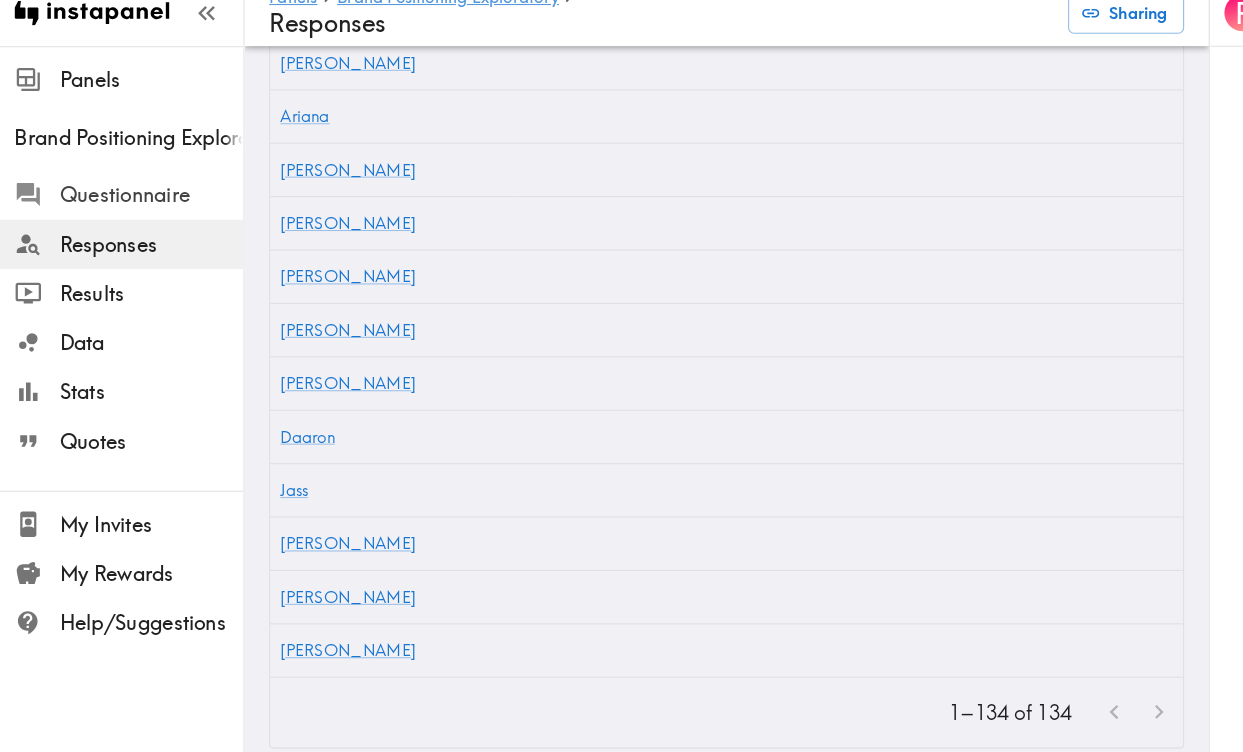 click on "Questionnaire" at bounding box center [149, 209] 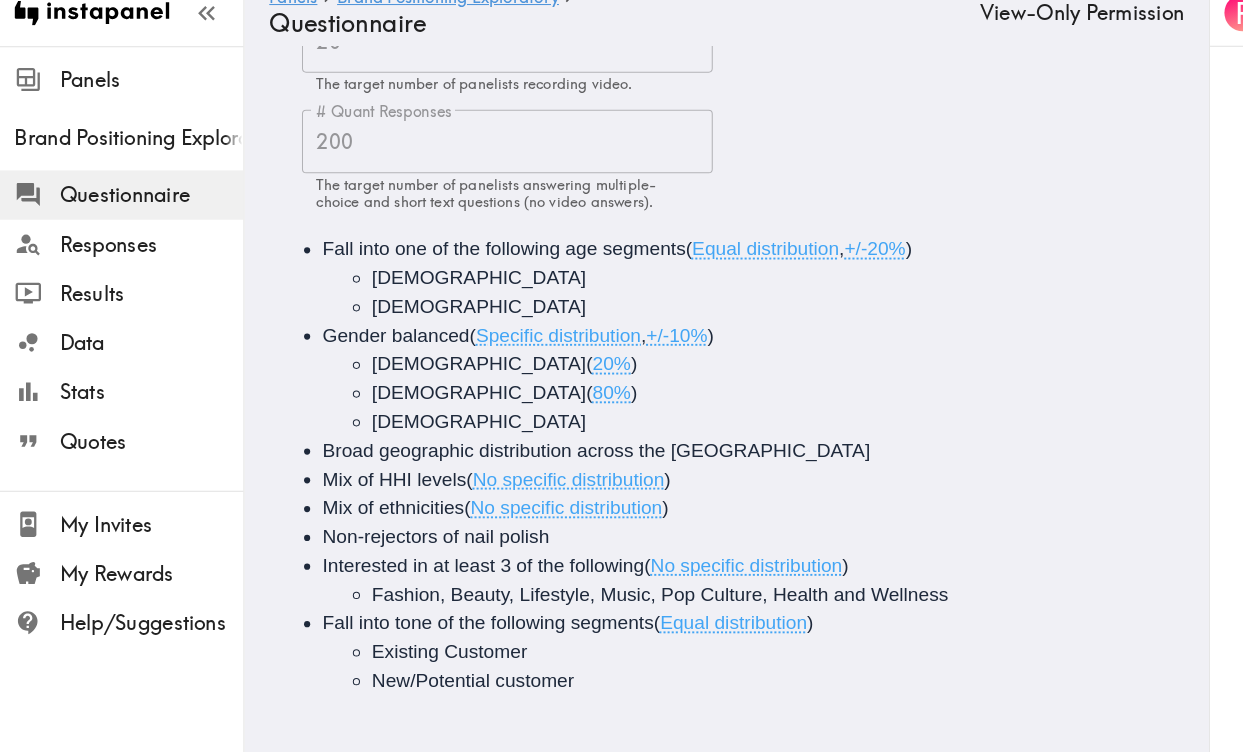 scroll, scrollTop: 0, scrollLeft: 0, axis: both 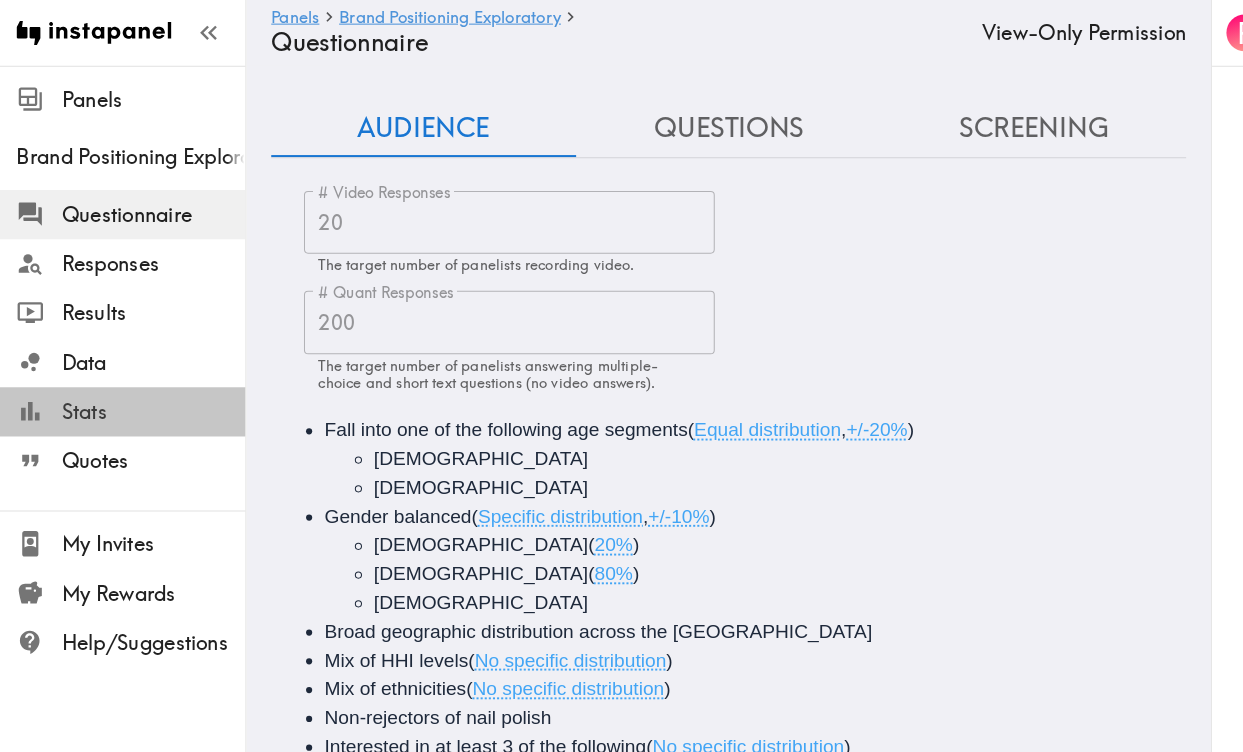 click on "Stats" at bounding box center [119, 401] 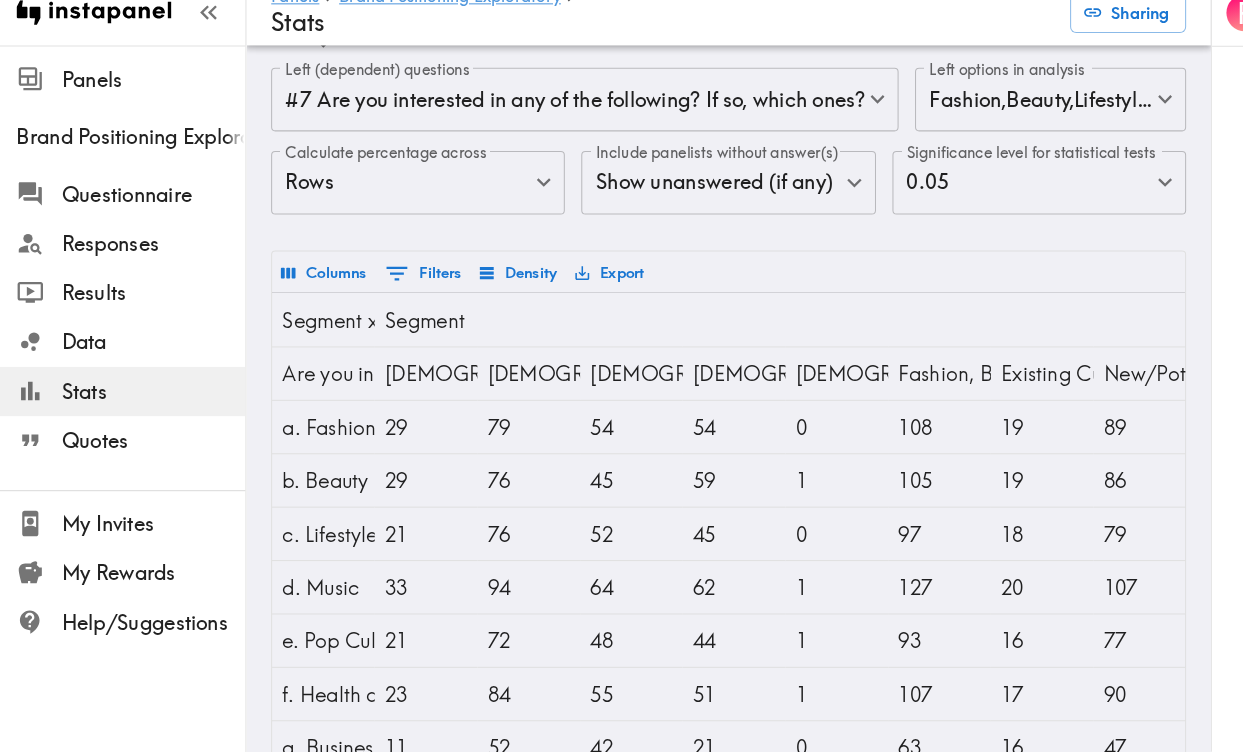 scroll, scrollTop: 128, scrollLeft: 0, axis: vertical 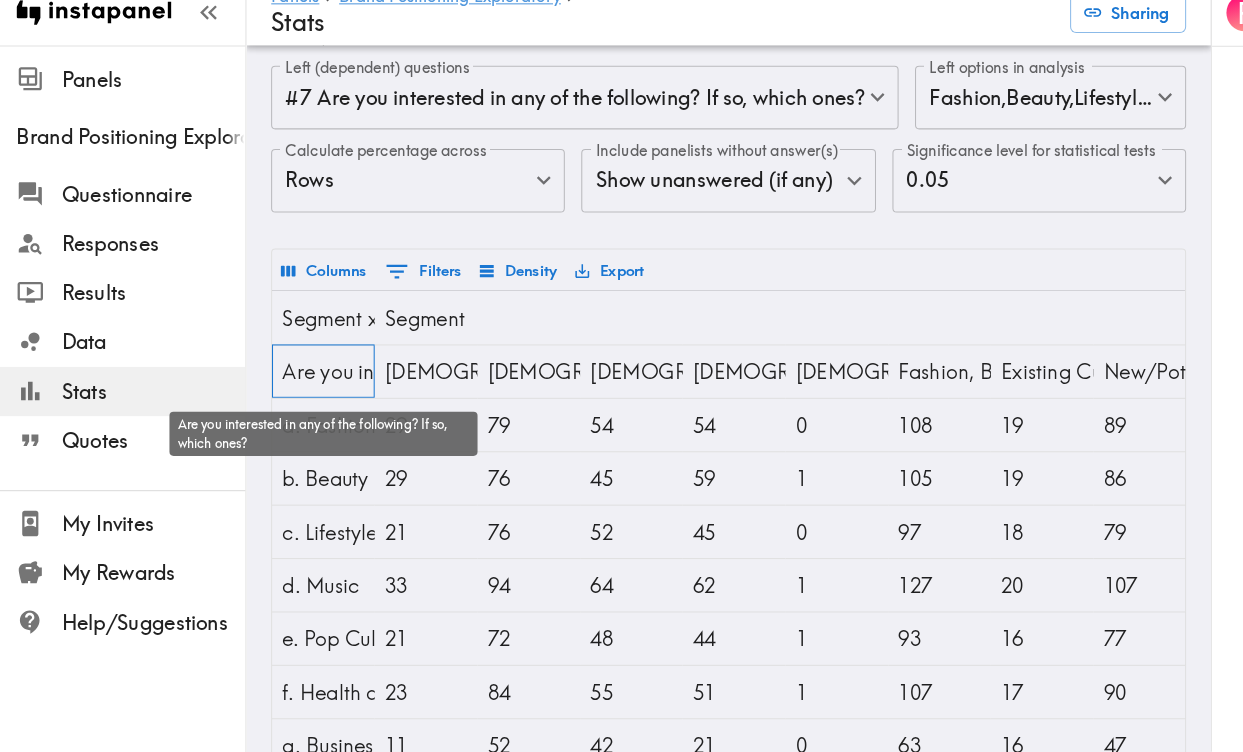 click on "Are you interested in any of the following? If so, which ones?" at bounding box center (315, 381) 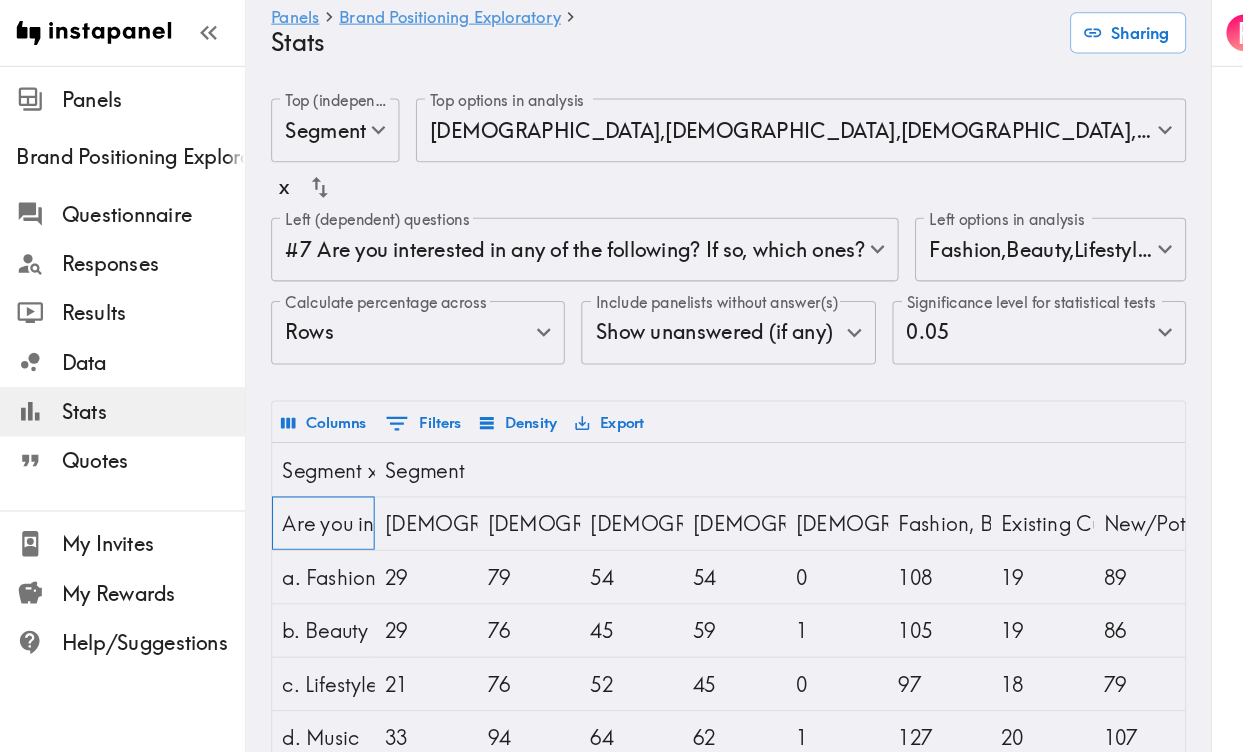 scroll, scrollTop: 0, scrollLeft: 0, axis: both 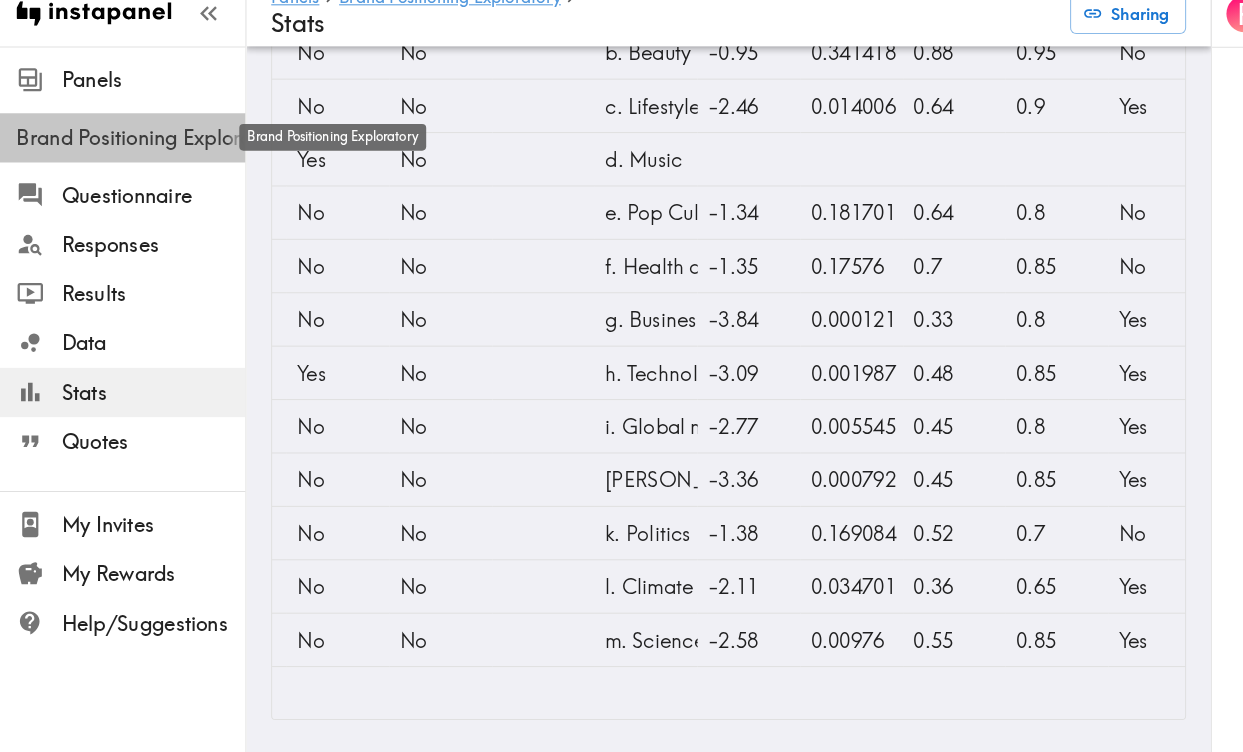click on "Brand Positioning Exploratory" at bounding box center [127, 153] 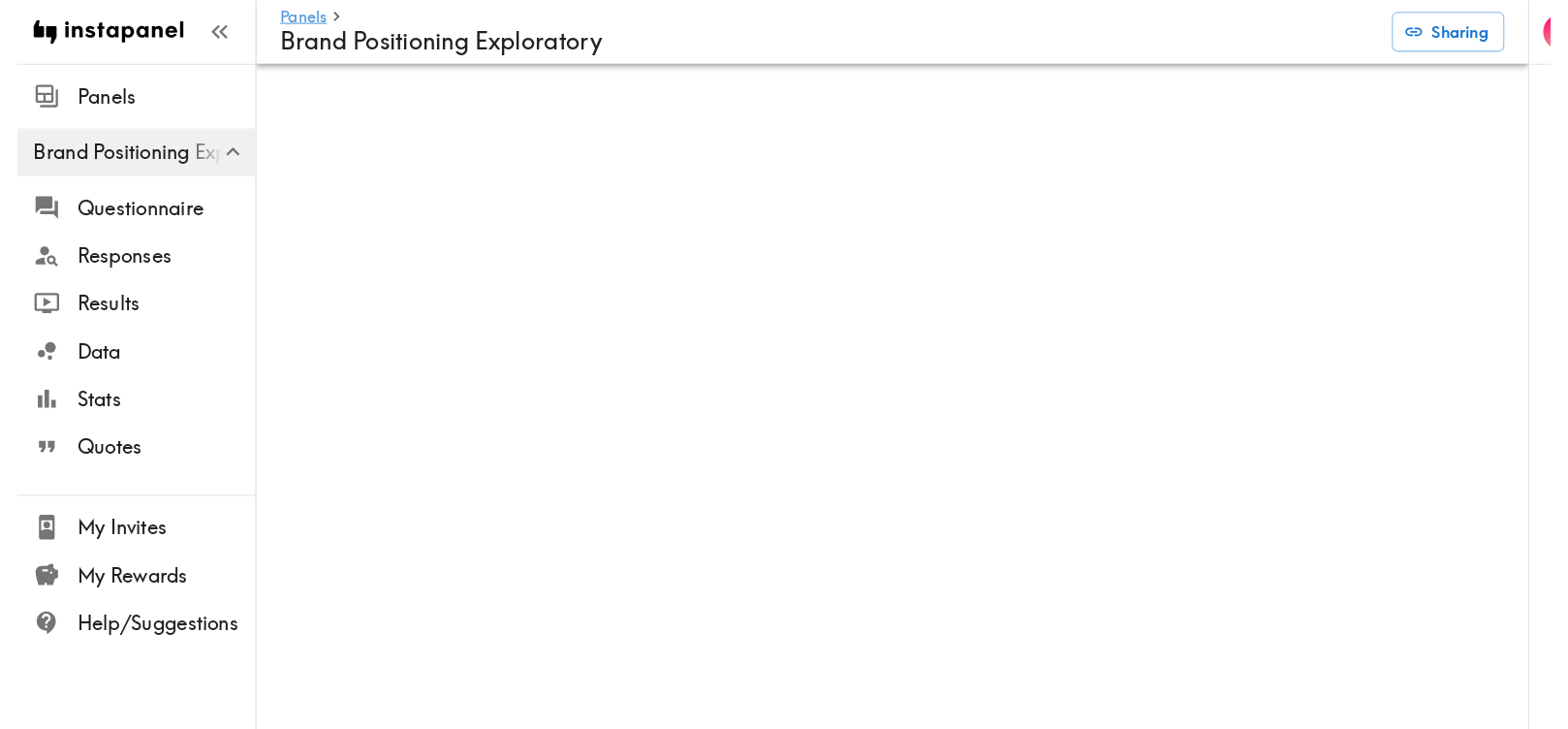 scroll, scrollTop: 0, scrollLeft: 0, axis: both 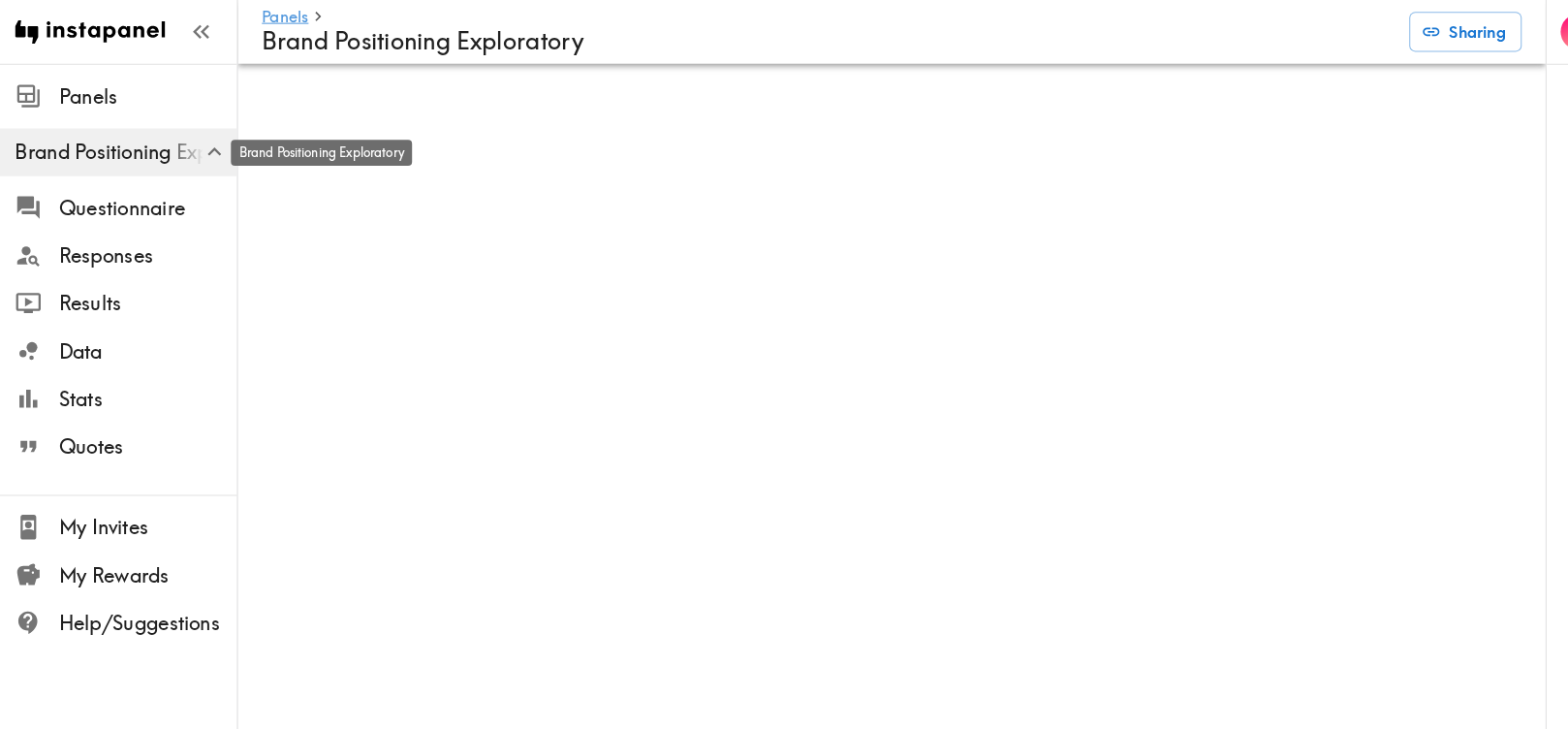click on "Brand Positioning Exploratory" at bounding box center (123, 148) 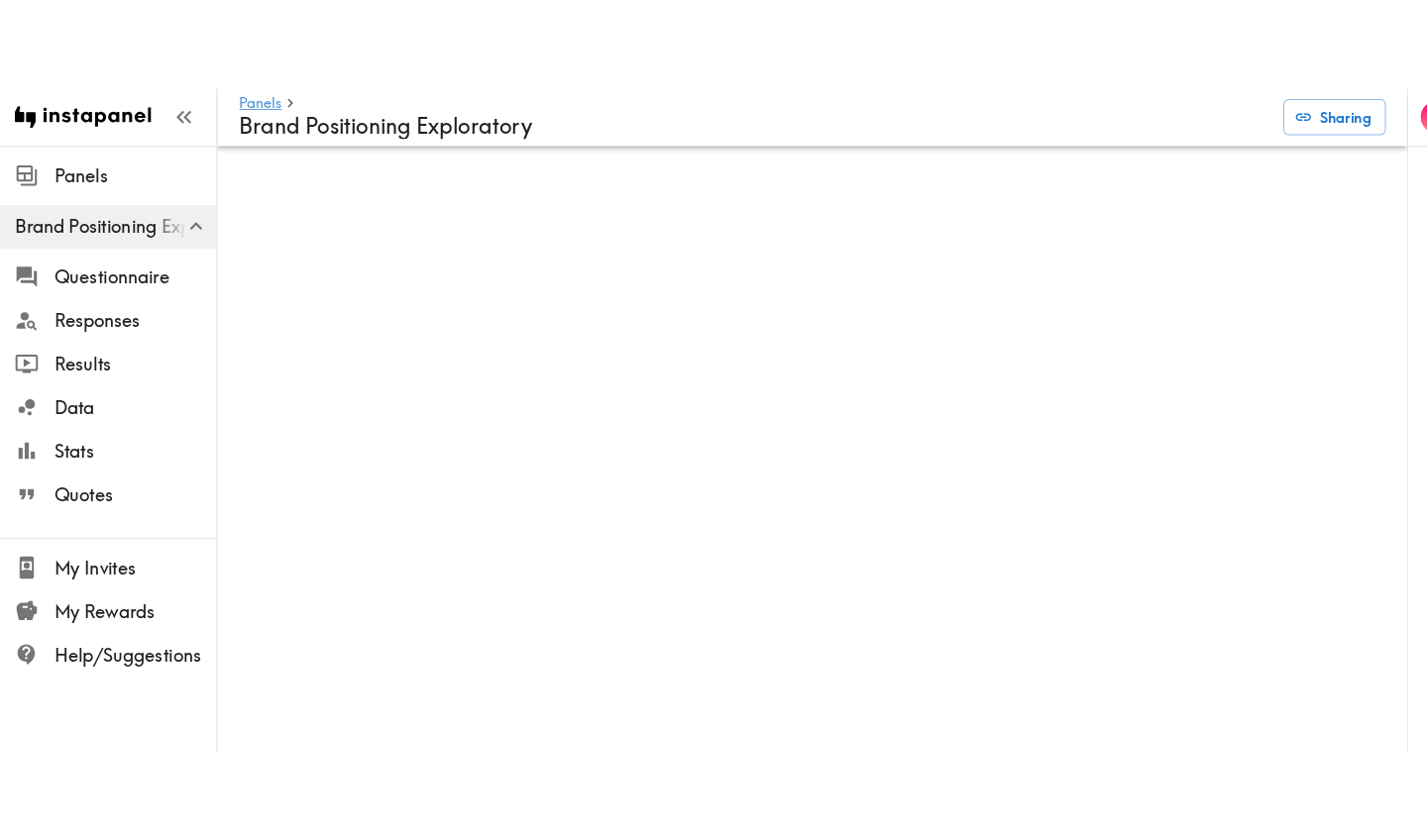 scroll, scrollTop: 0, scrollLeft: 0, axis: both 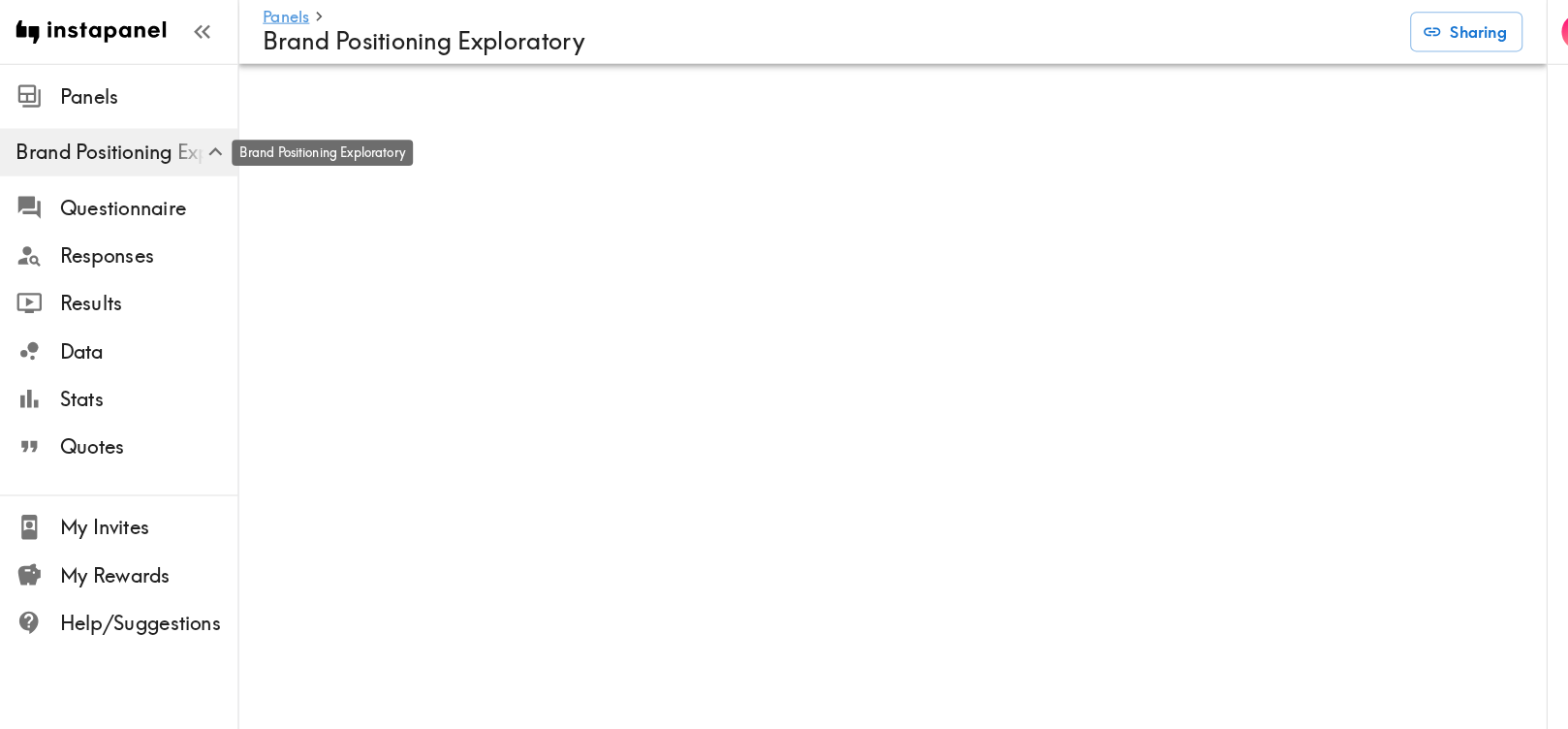 click on "Brand Positioning Exploratory" at bounding box center (123, 148) 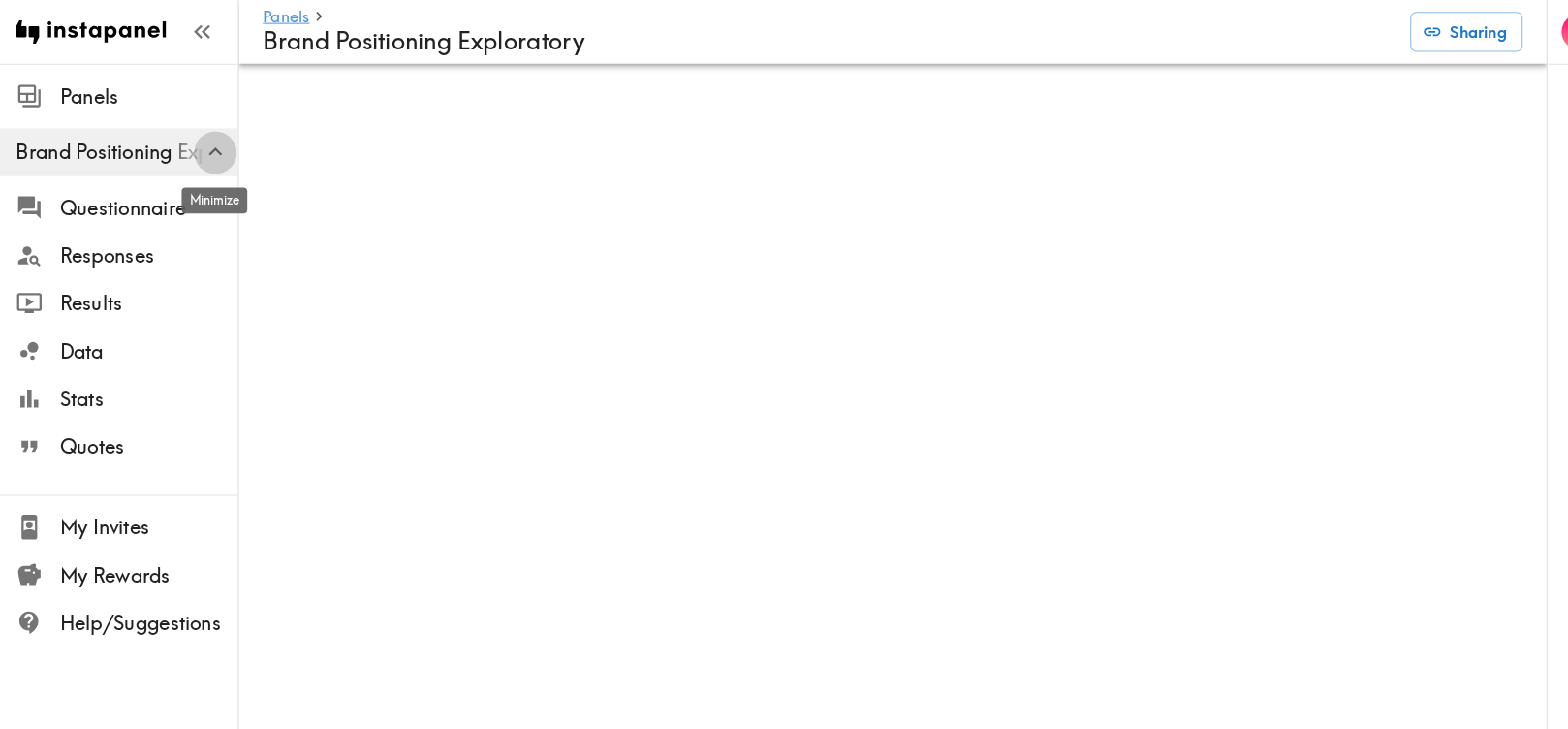 click 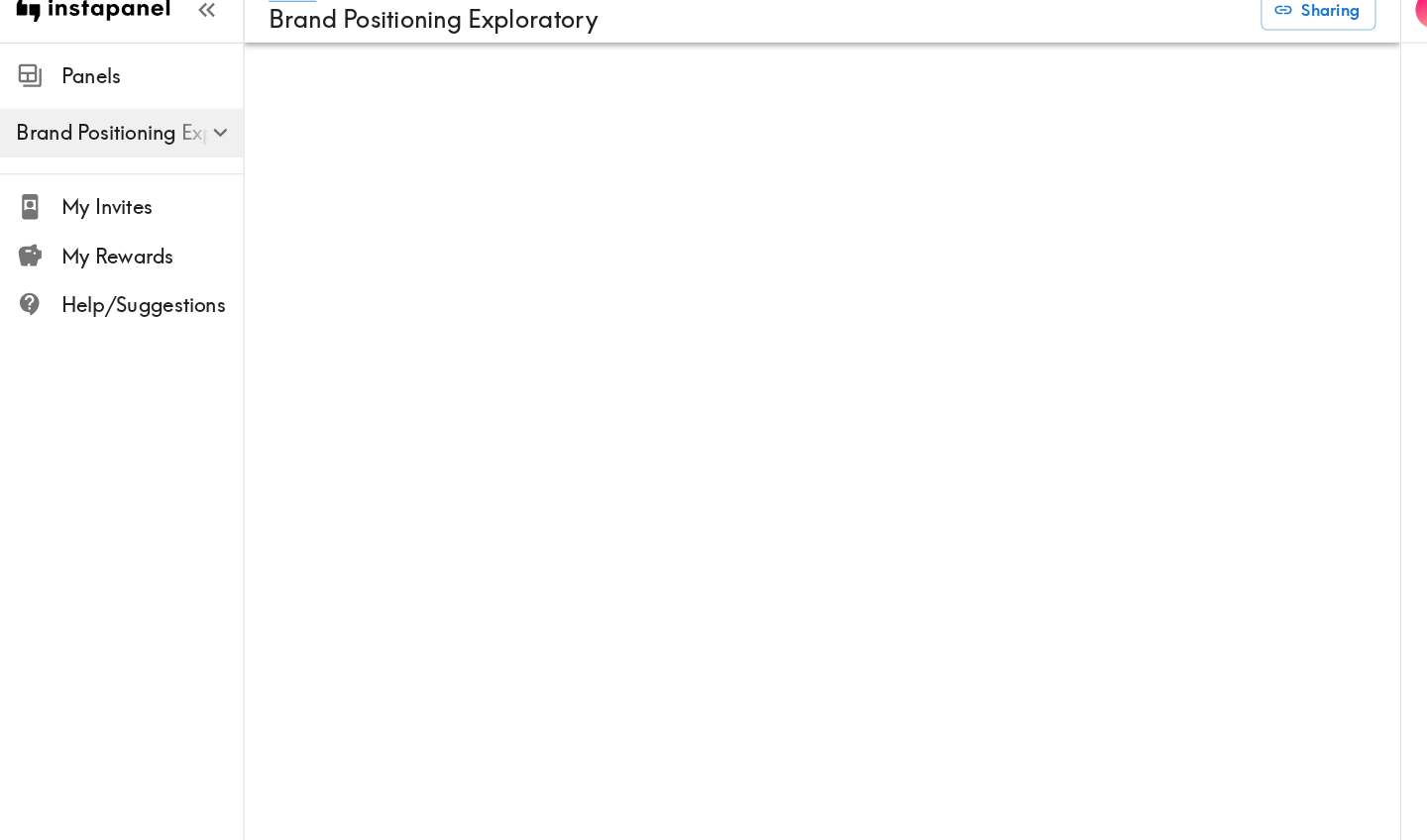 scroll, scrollTop: 0, scrollLeft: 0, axis: both 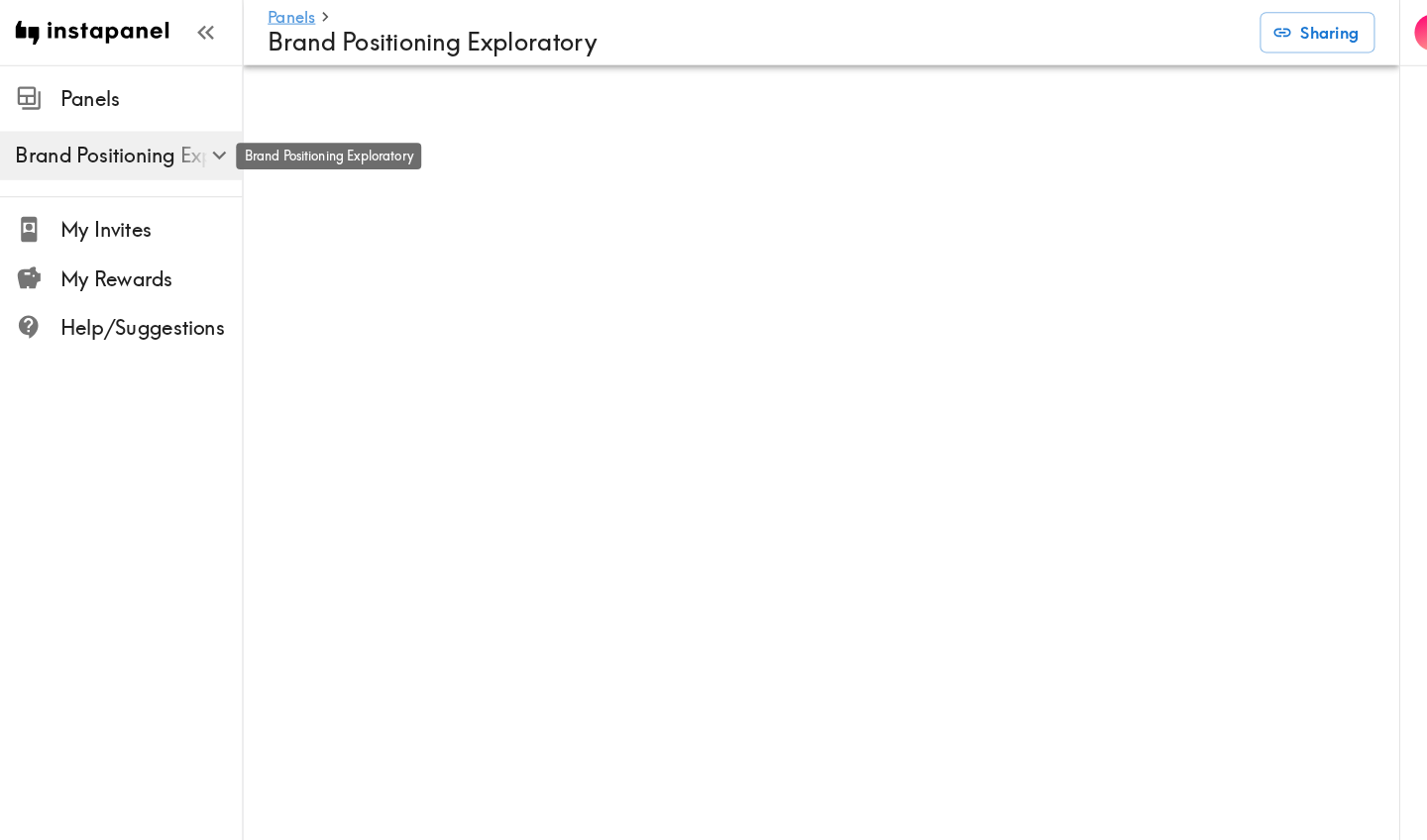 click on "Brand Positioning Exploratory" at bounding box center [126, 152] 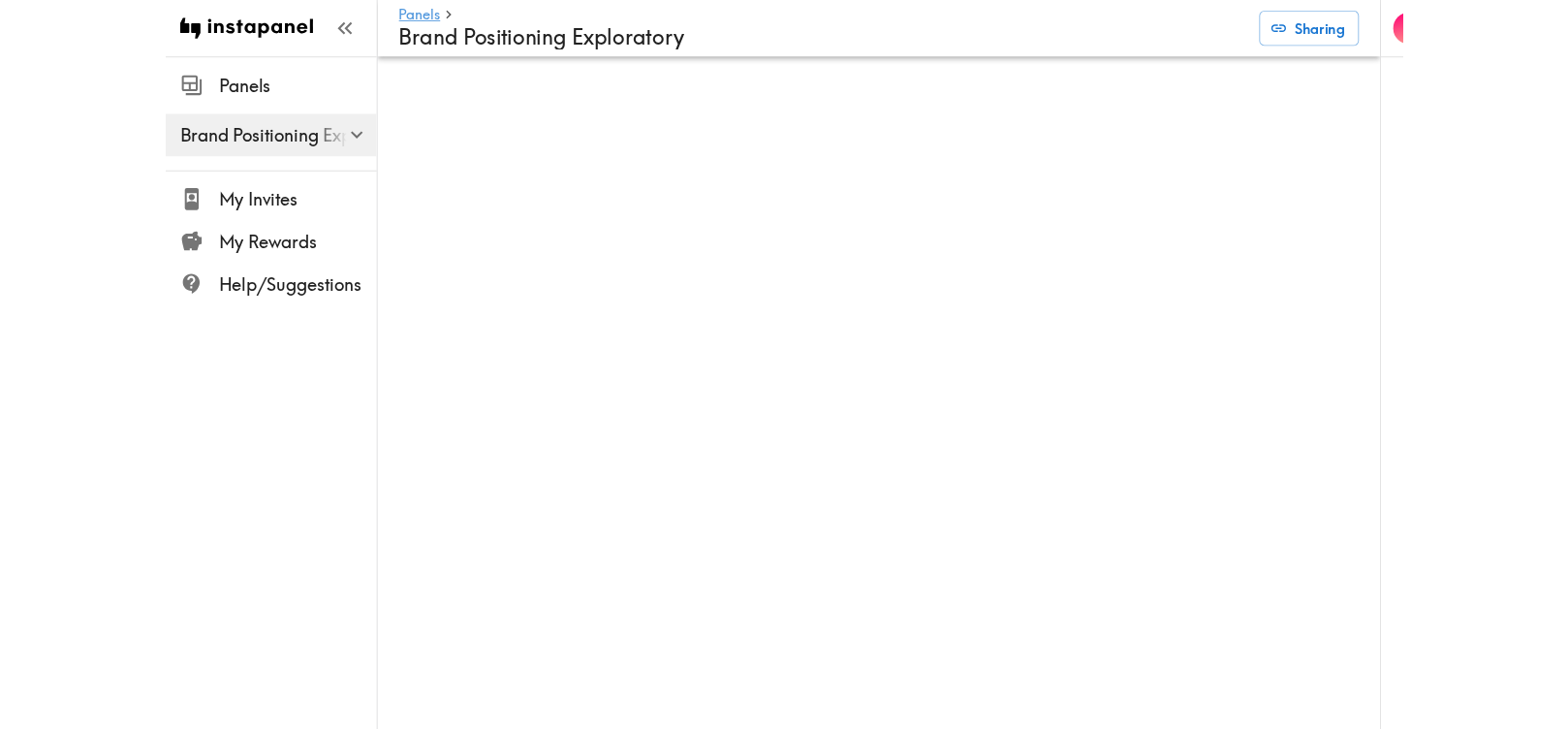 scroll, scrollTop: 0, scrollLeft: 0, axis: both 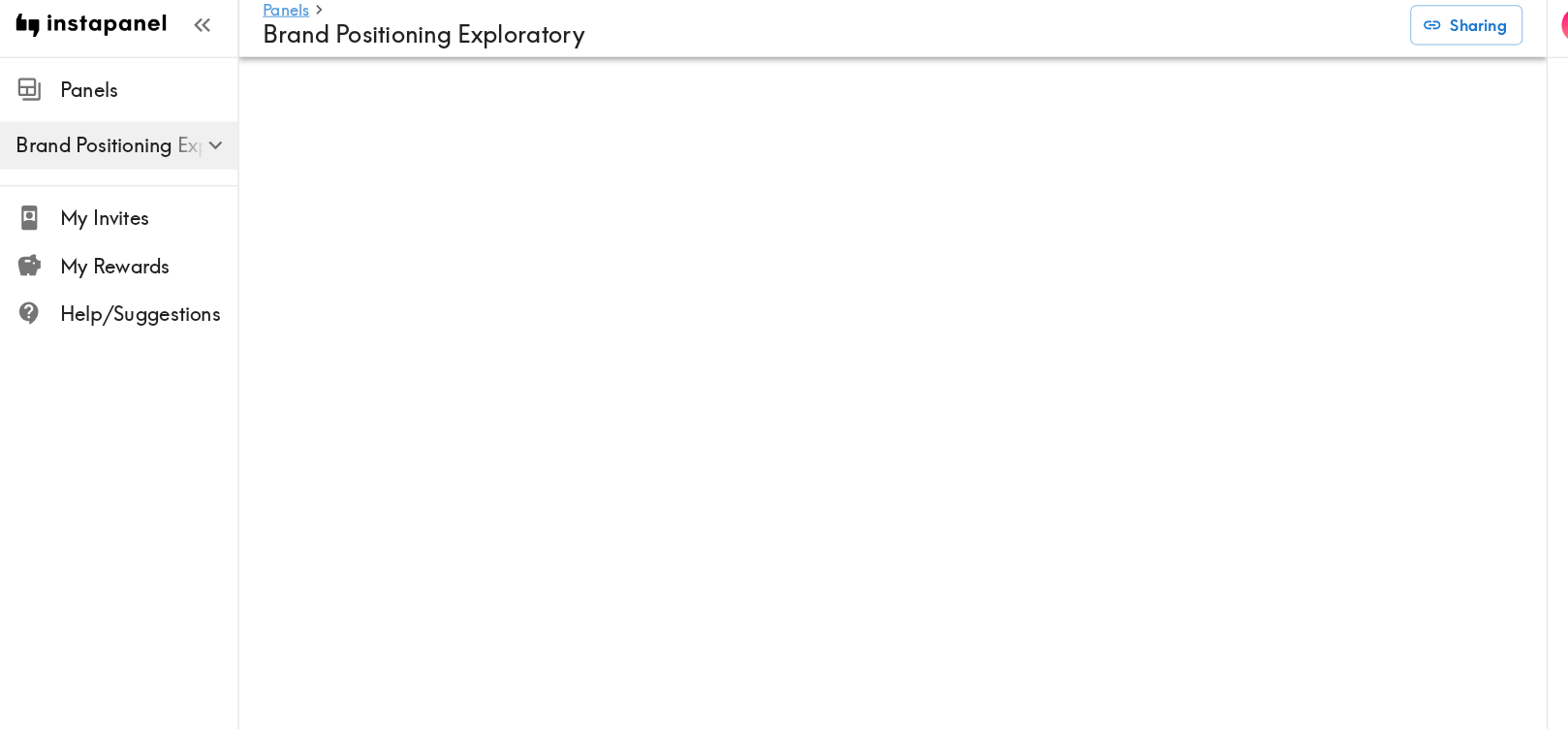 click on "Panels" at bounding box center (806, 16) 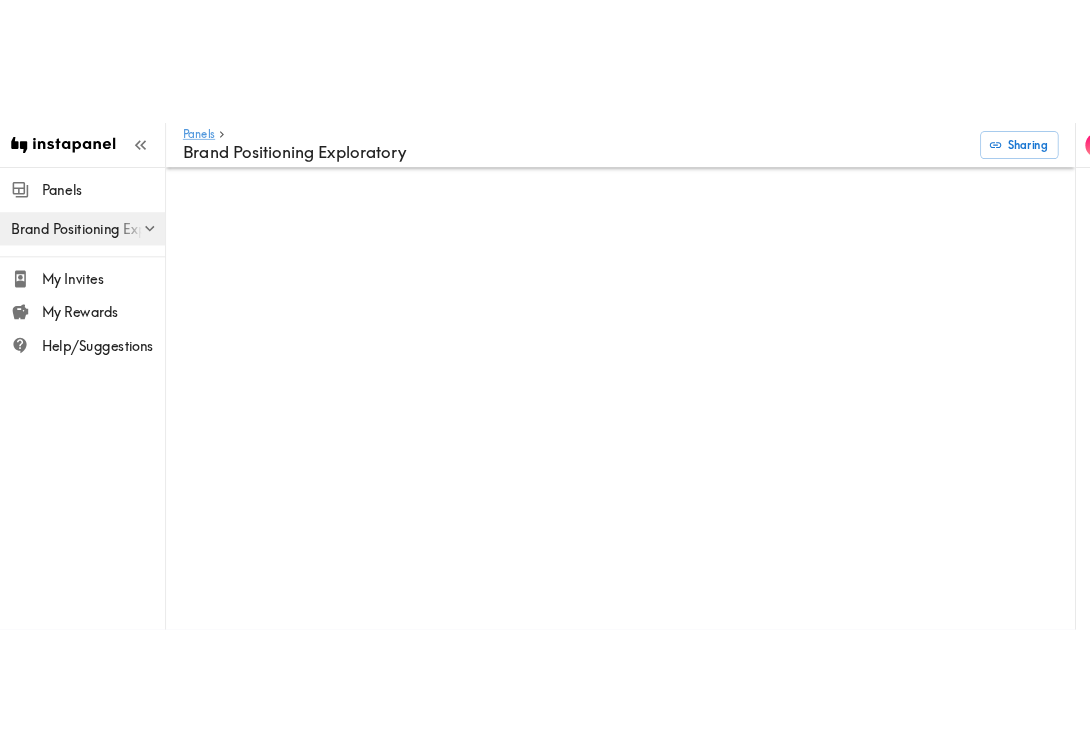 scroll, scrollTop: 0, scrollLeft: 0, axis: both 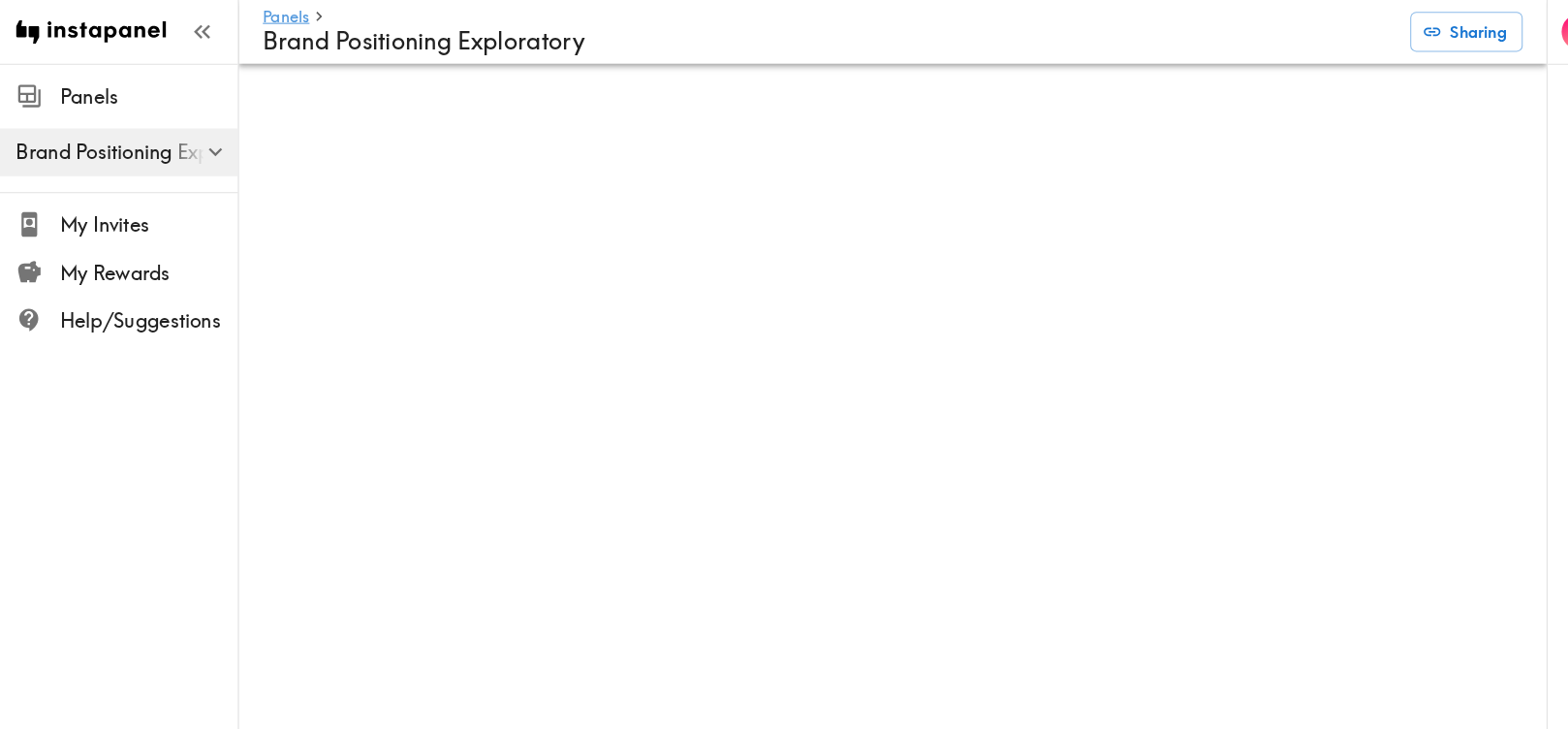 click 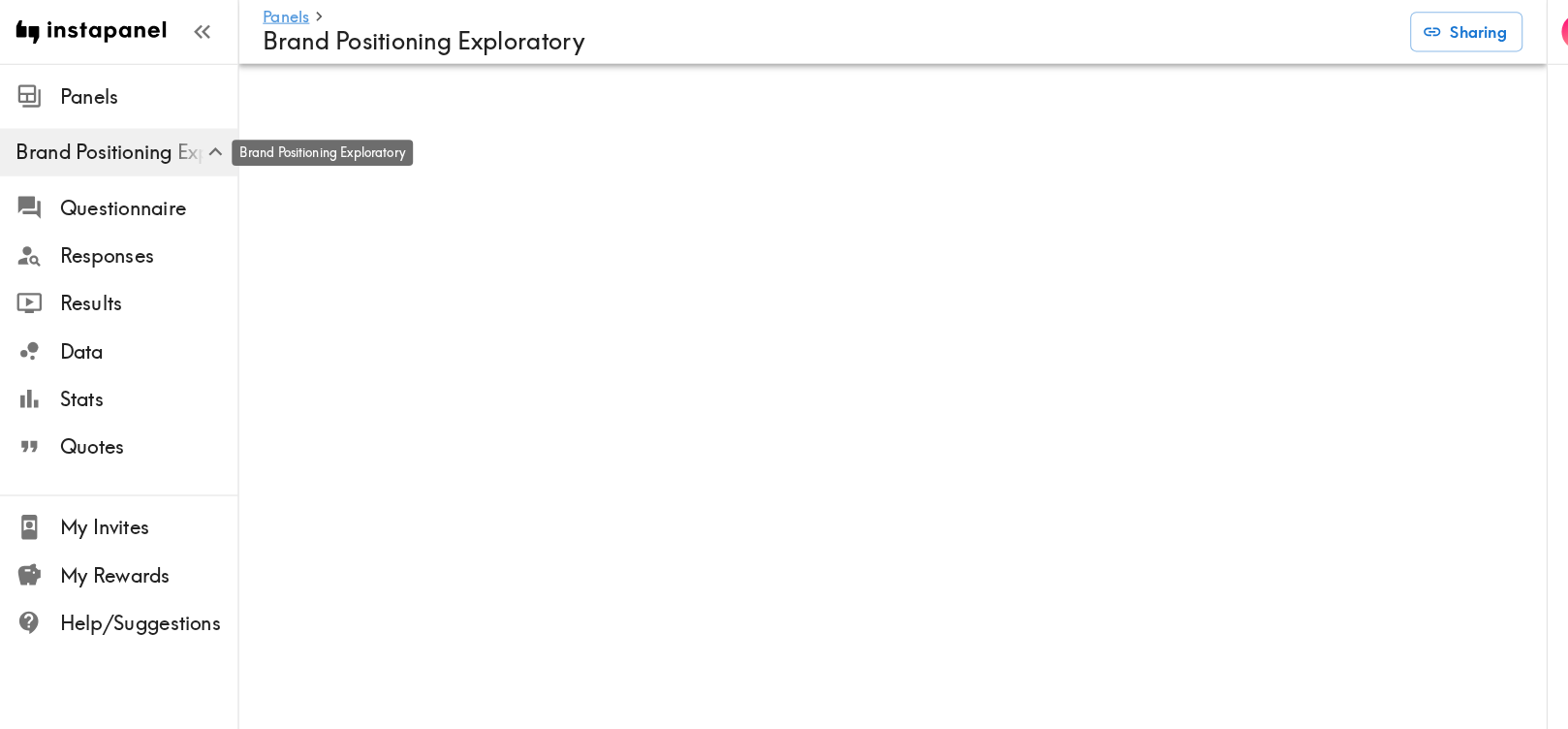 click on "Brand Positioning Exploratory" at bounding box center (123, 148) 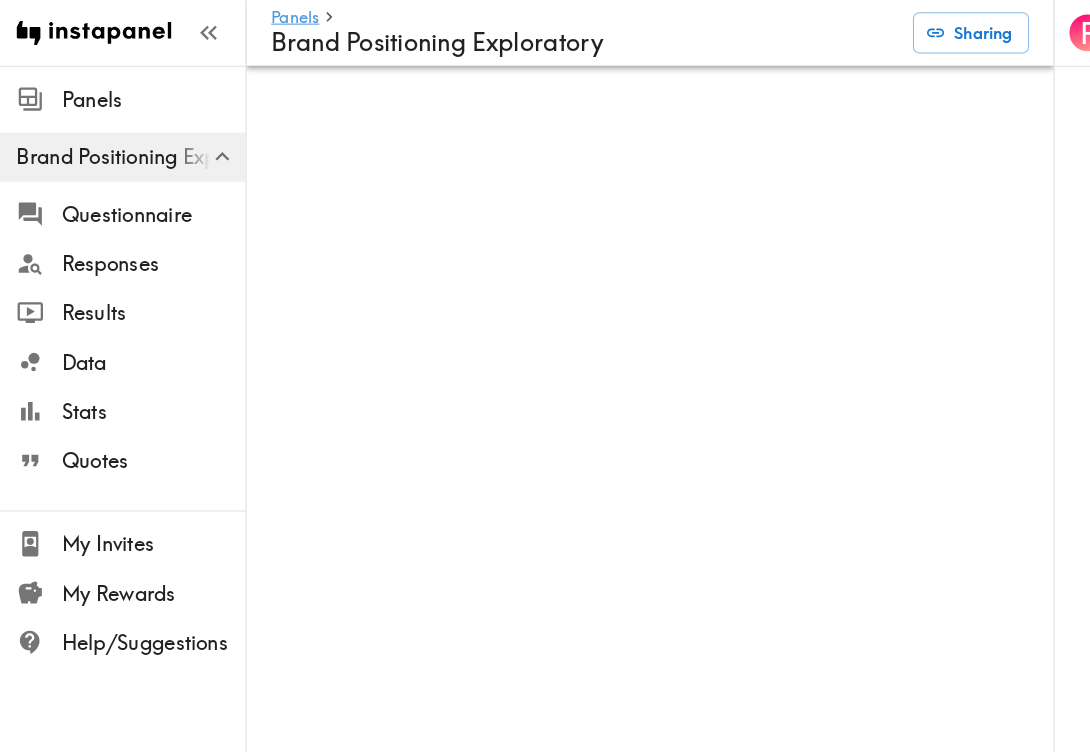click on "P" at bounding box center [1058, 376] 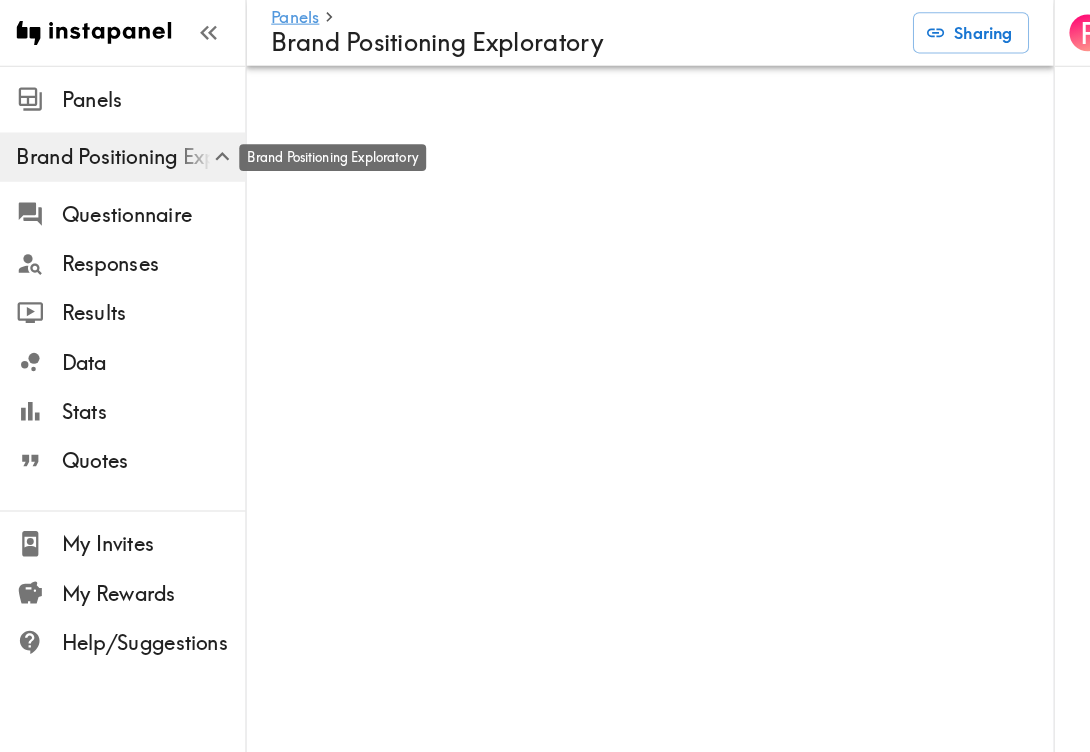 click on "Brand Positioning Exploratory" at bounding box center (127, 153) 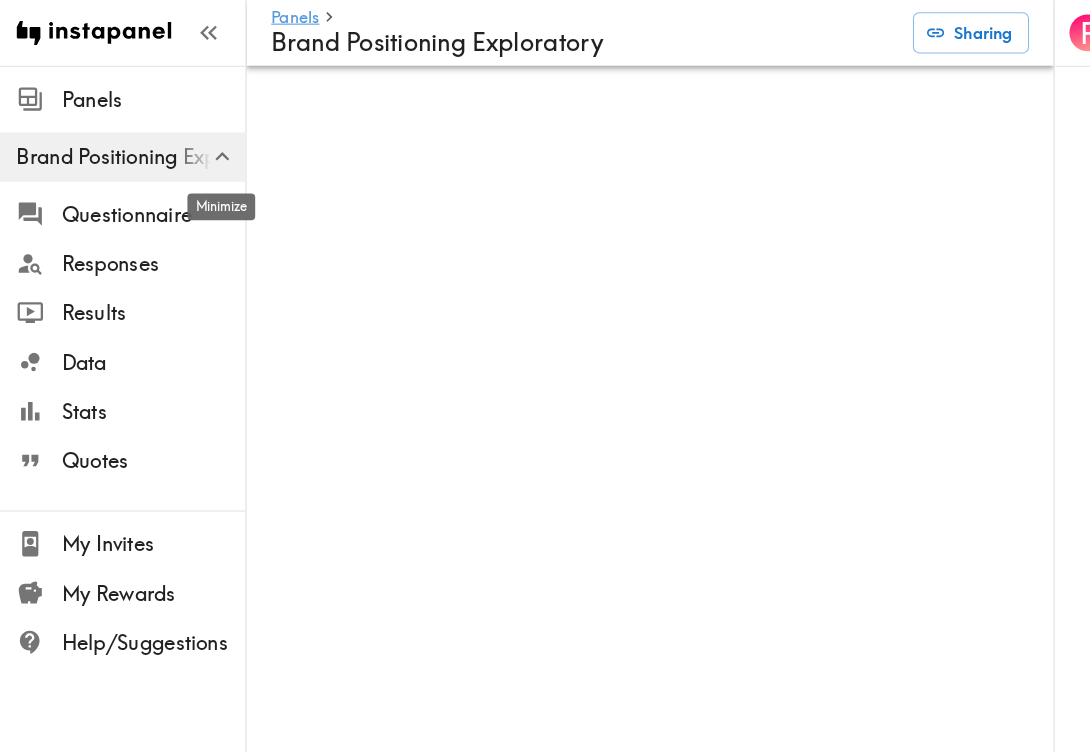 click 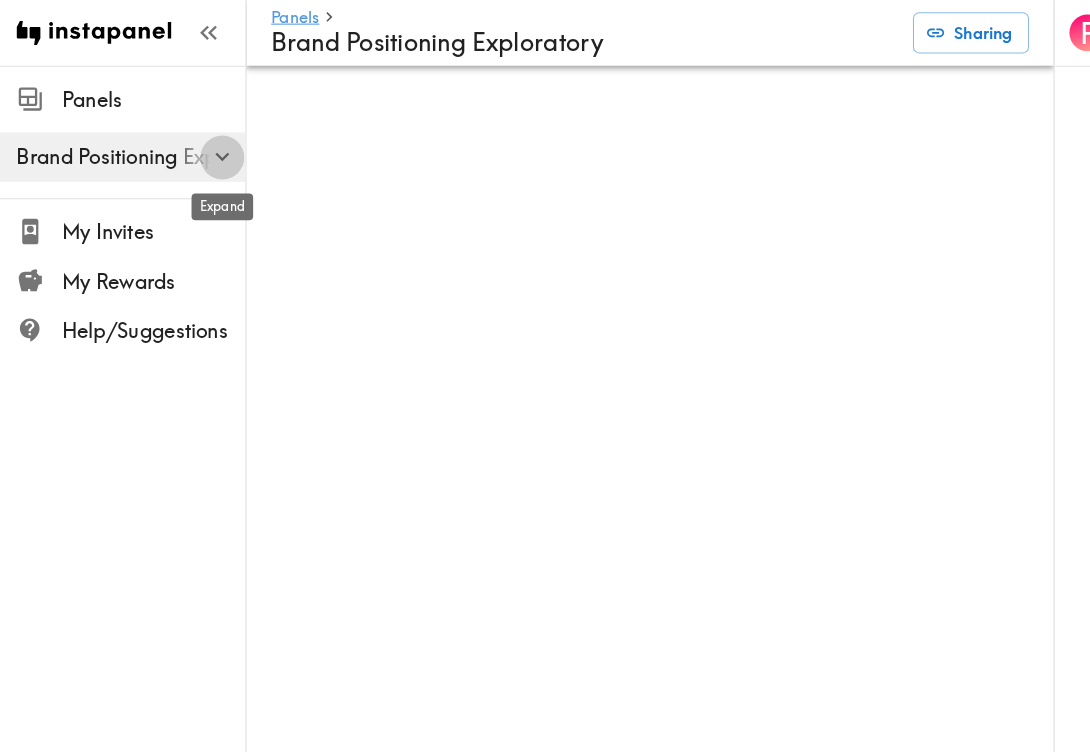 click 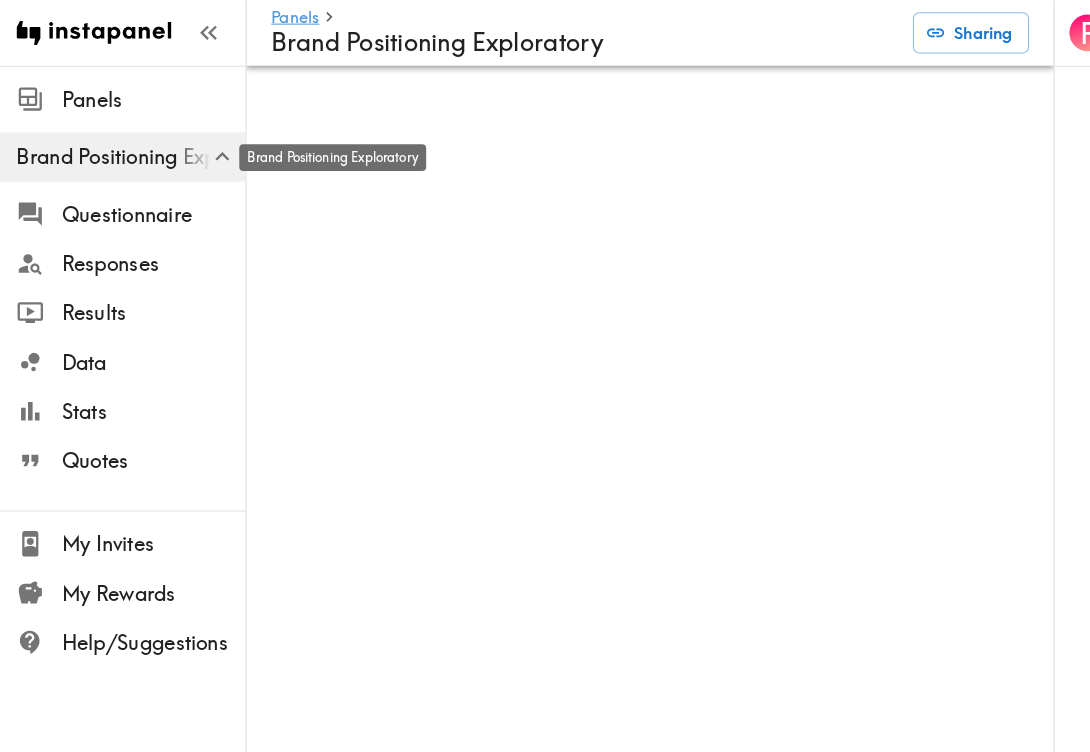 click on "Brand Positioning Exploratory" at bounding box center [127, 153] 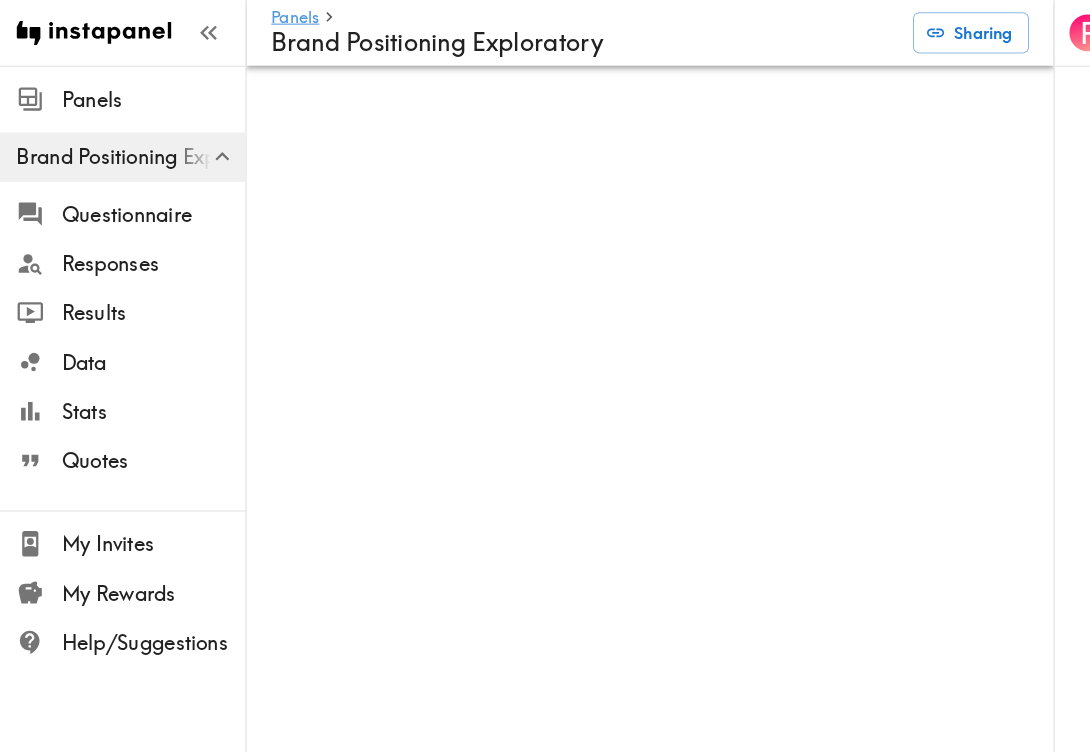 click on "Brand Positioning Exploratory" at bounding box center (119, 153) 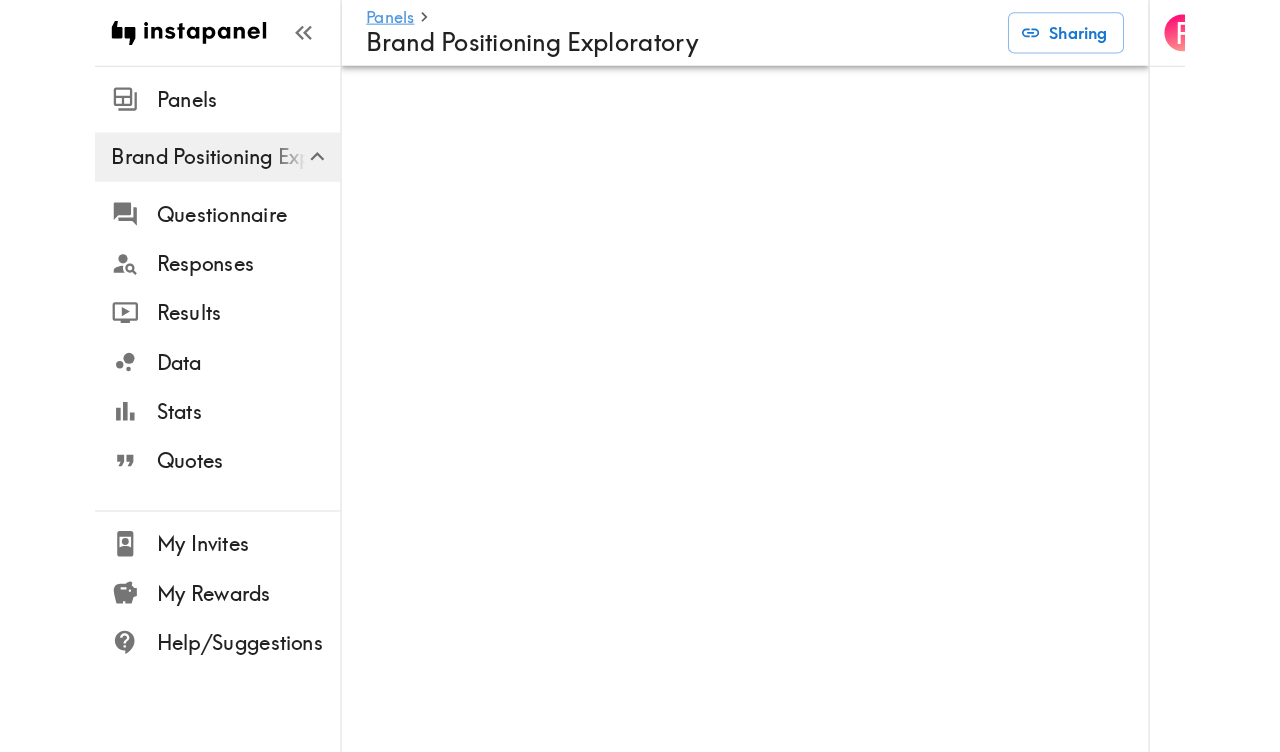 scroll, scrollTop: 0, scrollLeft: 0, axis: both 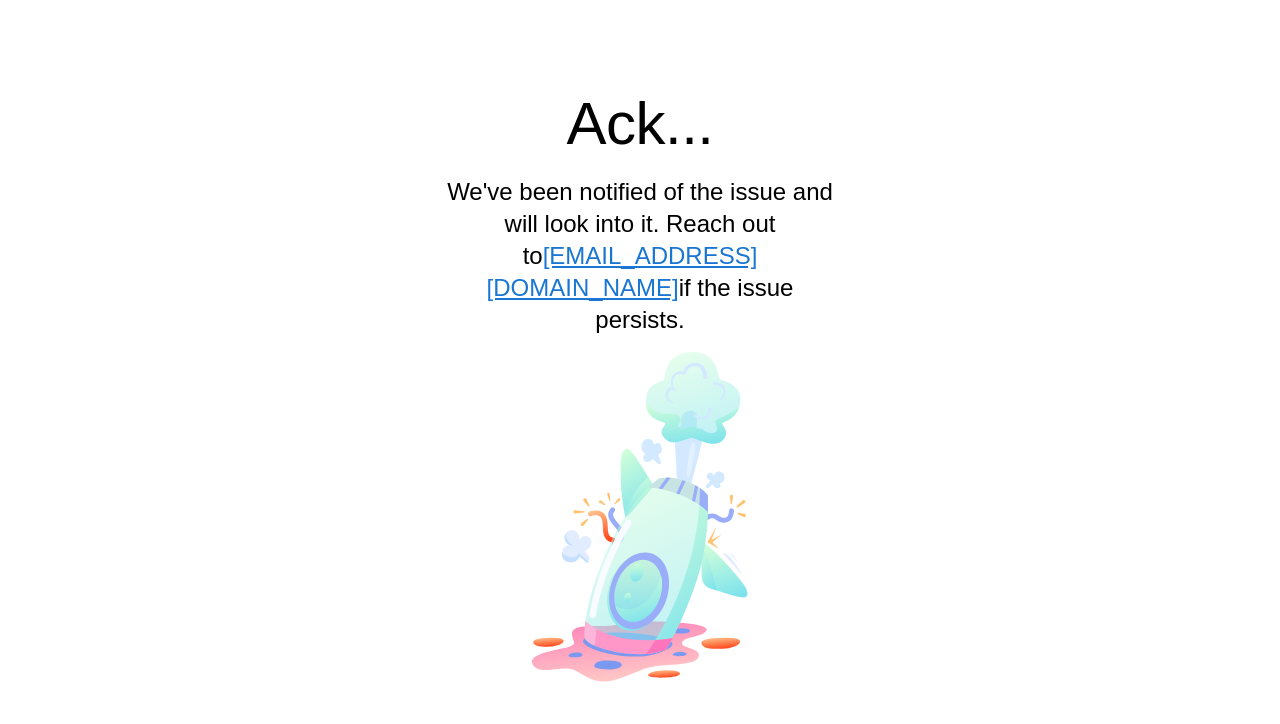 click on "Ack... We've been notified of the issue and will look into it. Reach out to  support@instapanel.com  if the issue persists. Instapanel" at bounding box center [640, 355] 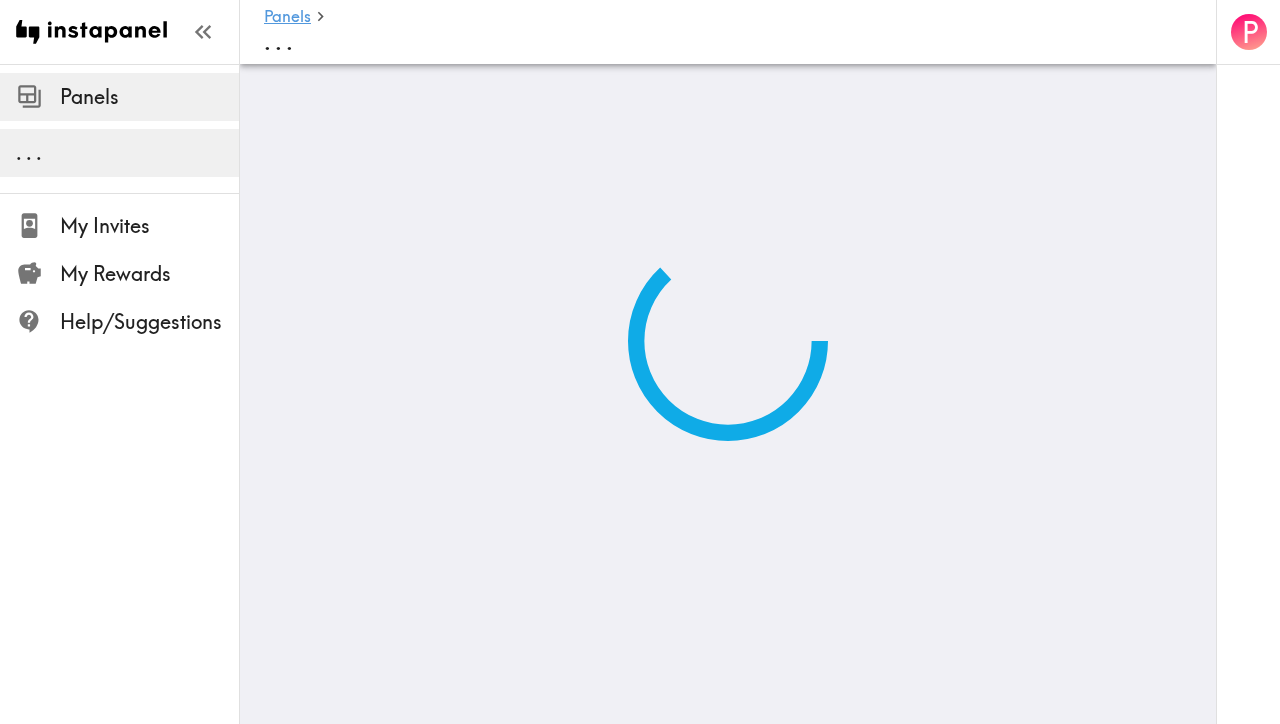 scroll, scrollTop: 0, scrollLeft: 0, axis: both 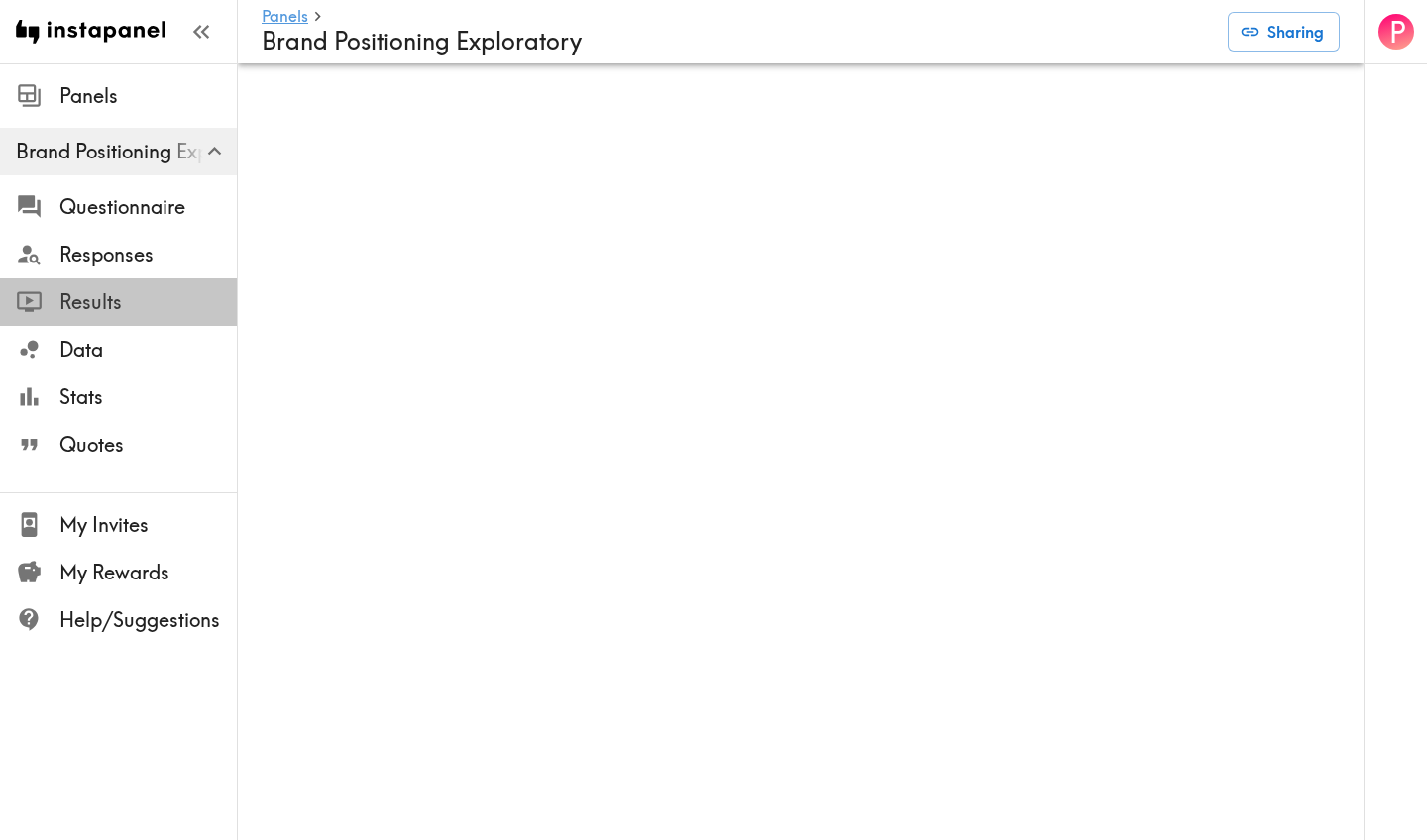click on "Results" at bounding box center (148, 302) 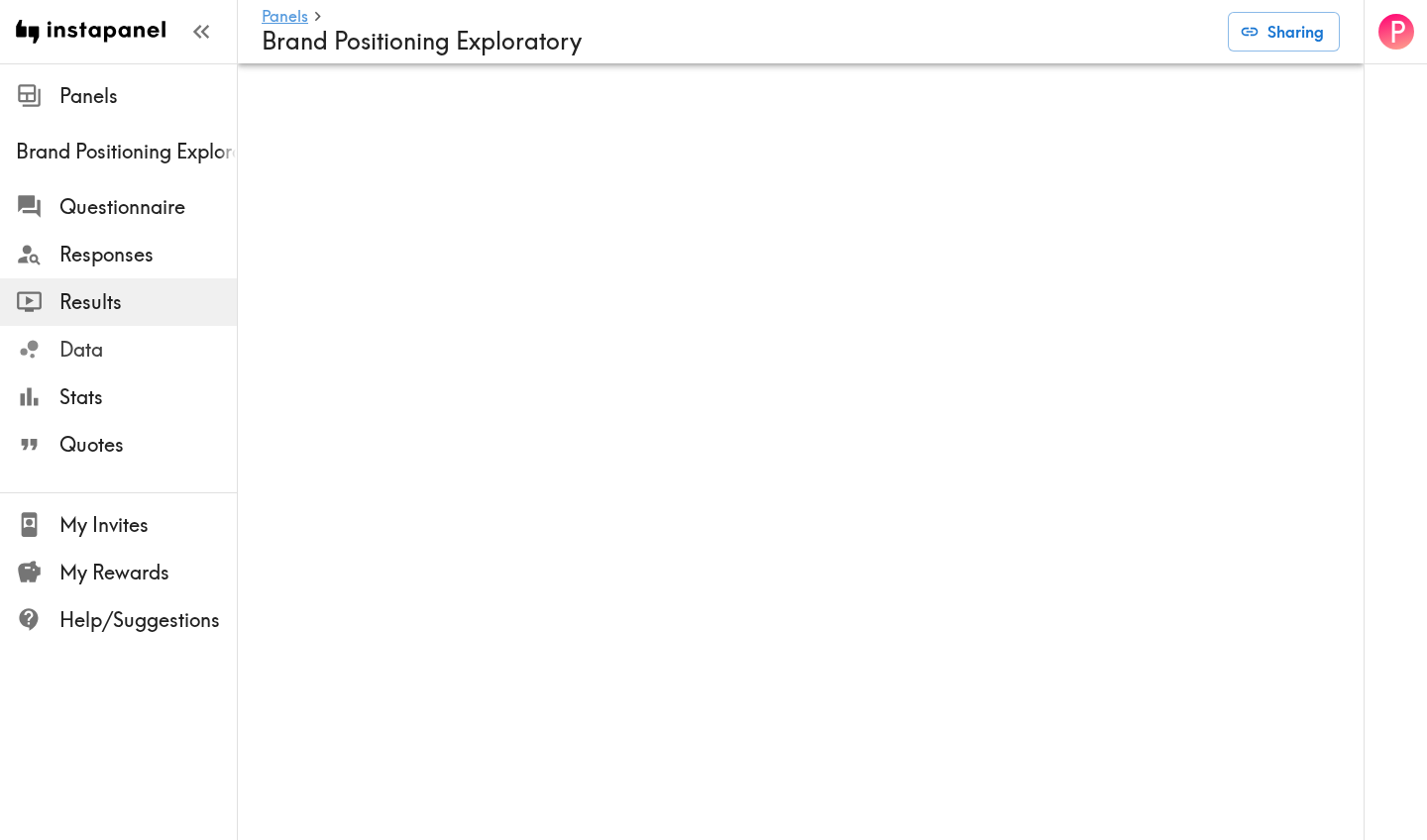 scroll, scrollTop: 0, scrollLeft: 0, axis: both 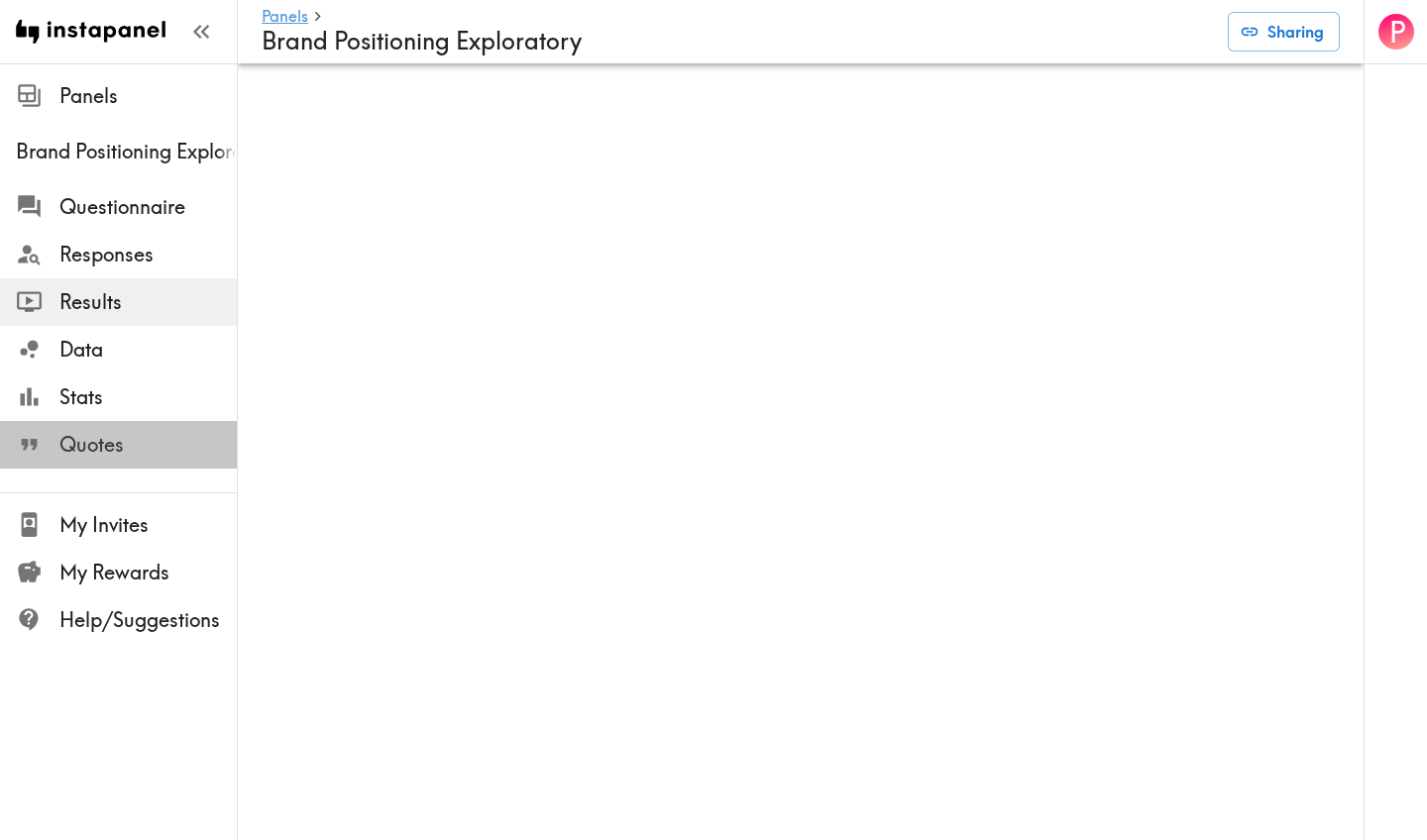 click on "Quotes" at bounding box center [148, 445] 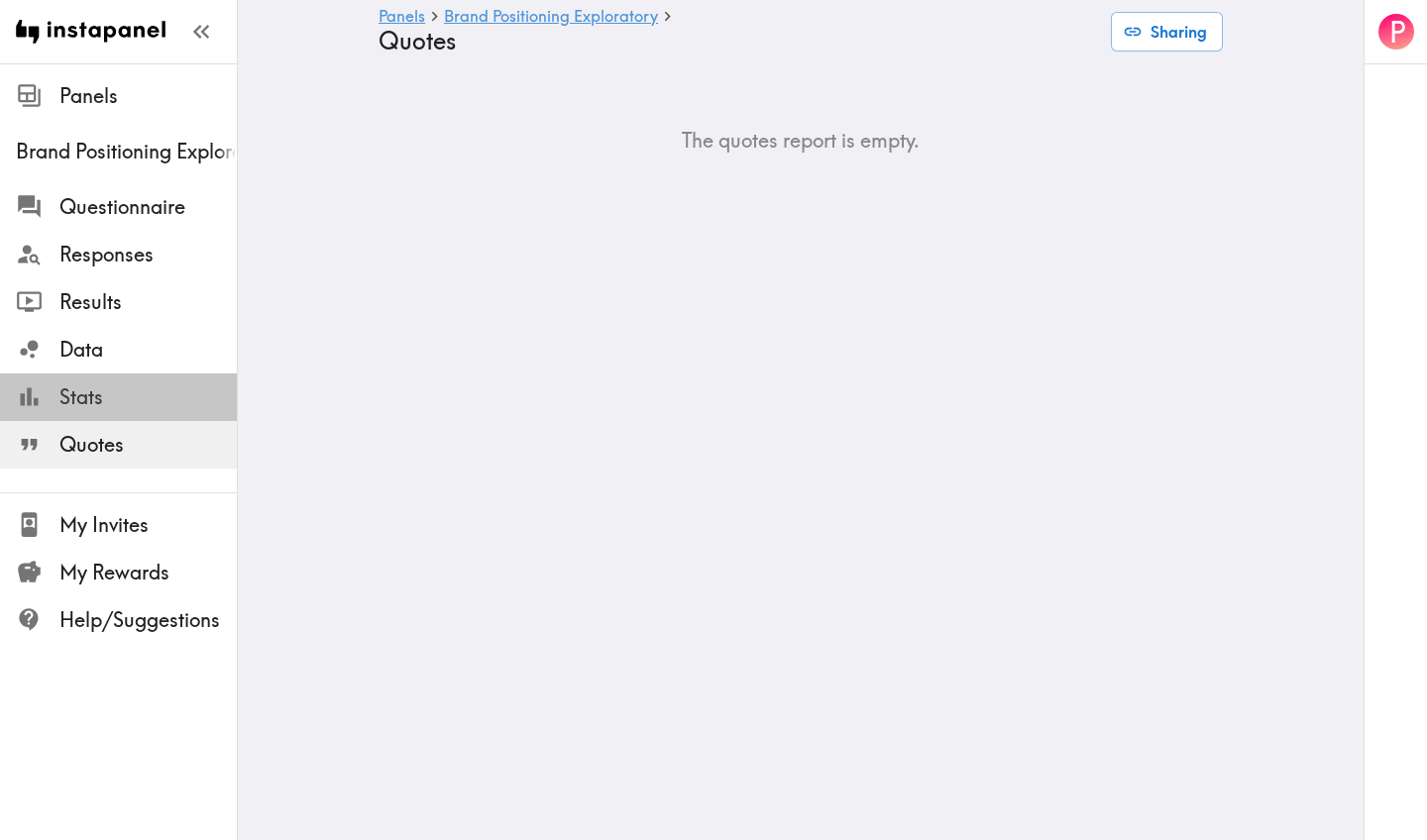 click on "Stats" at bounding box center (148, 397) 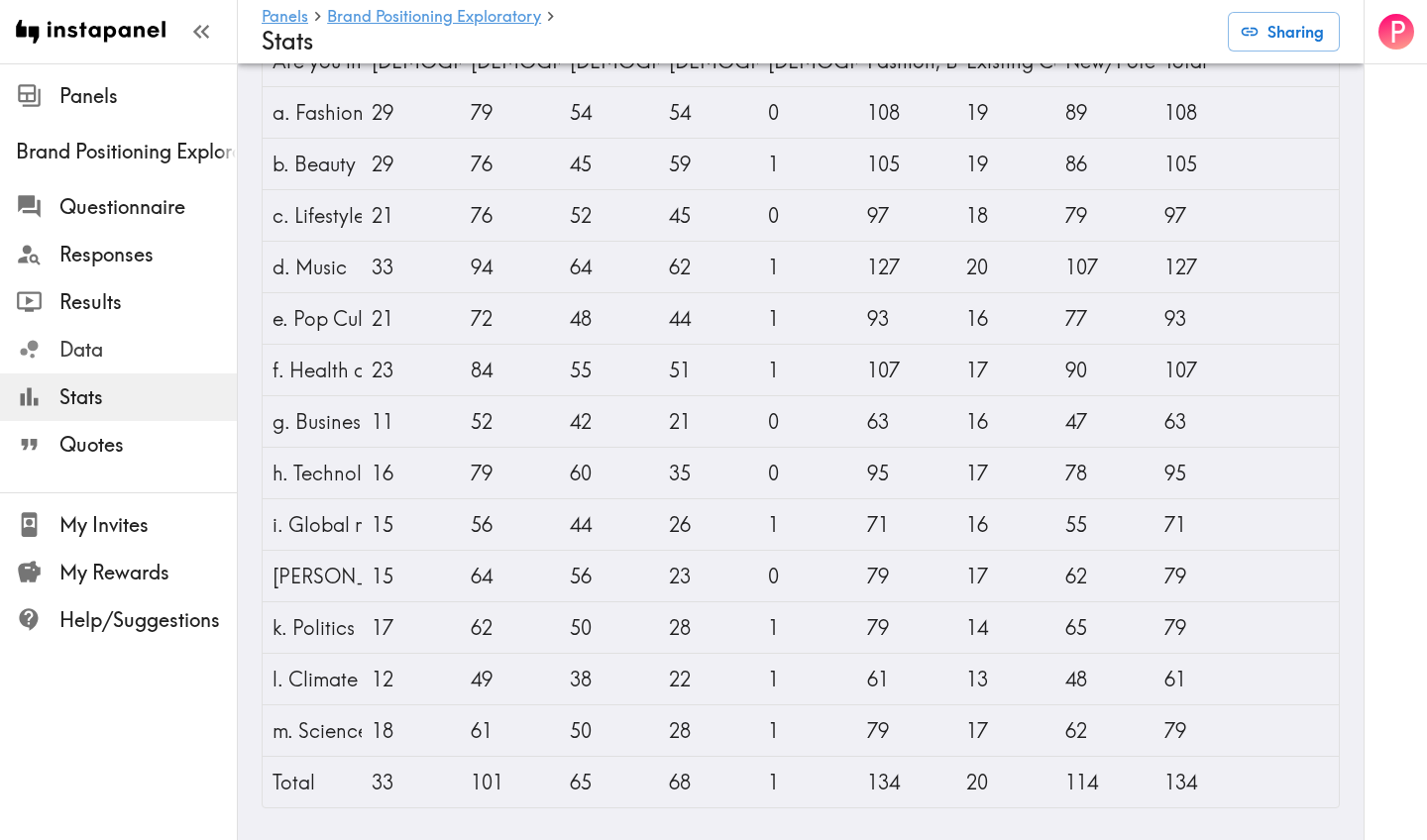 scroll, scrollTop: 444, scrollLeft: 0, axis: vertical 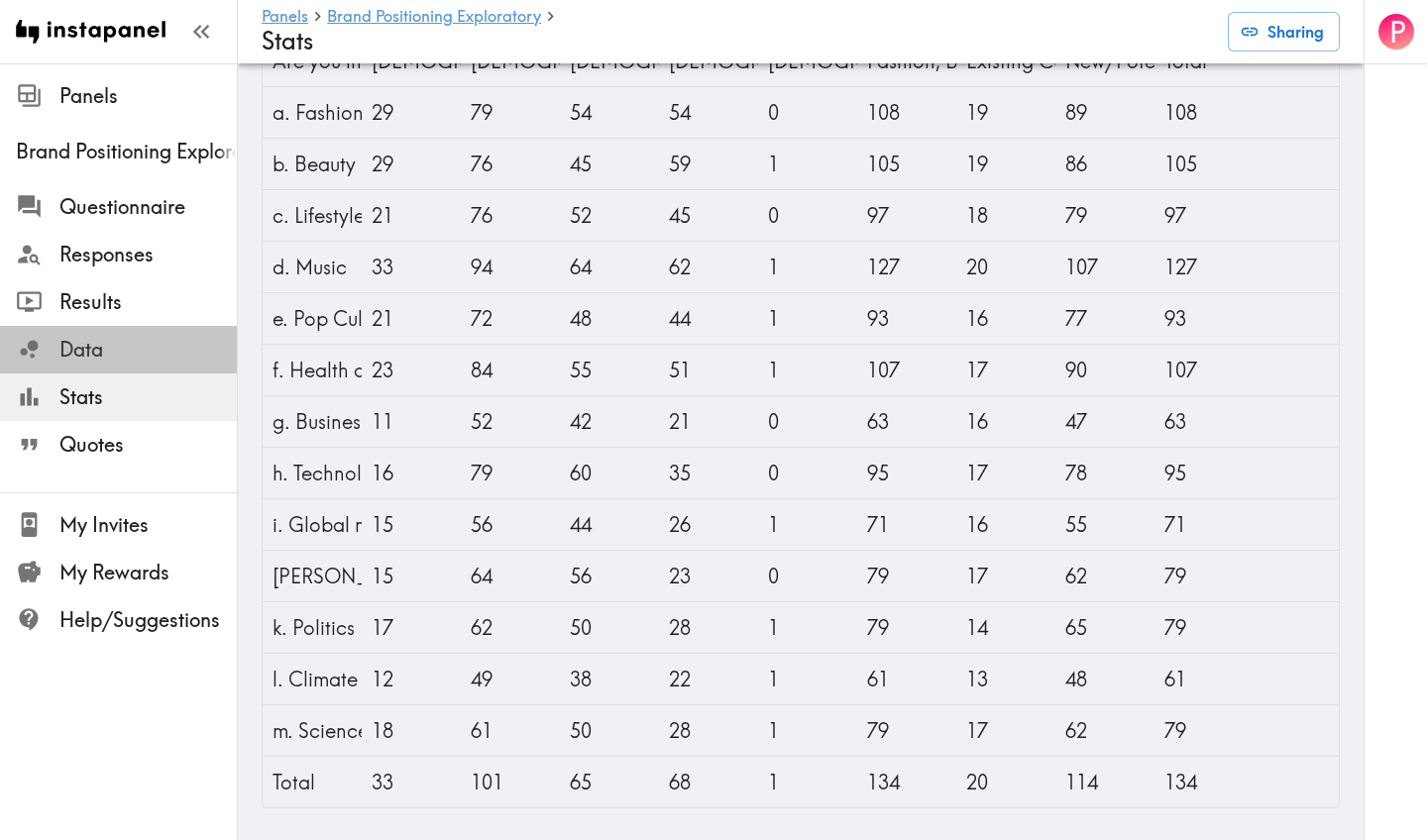 click on "Data" at bounding box center [148, 350] 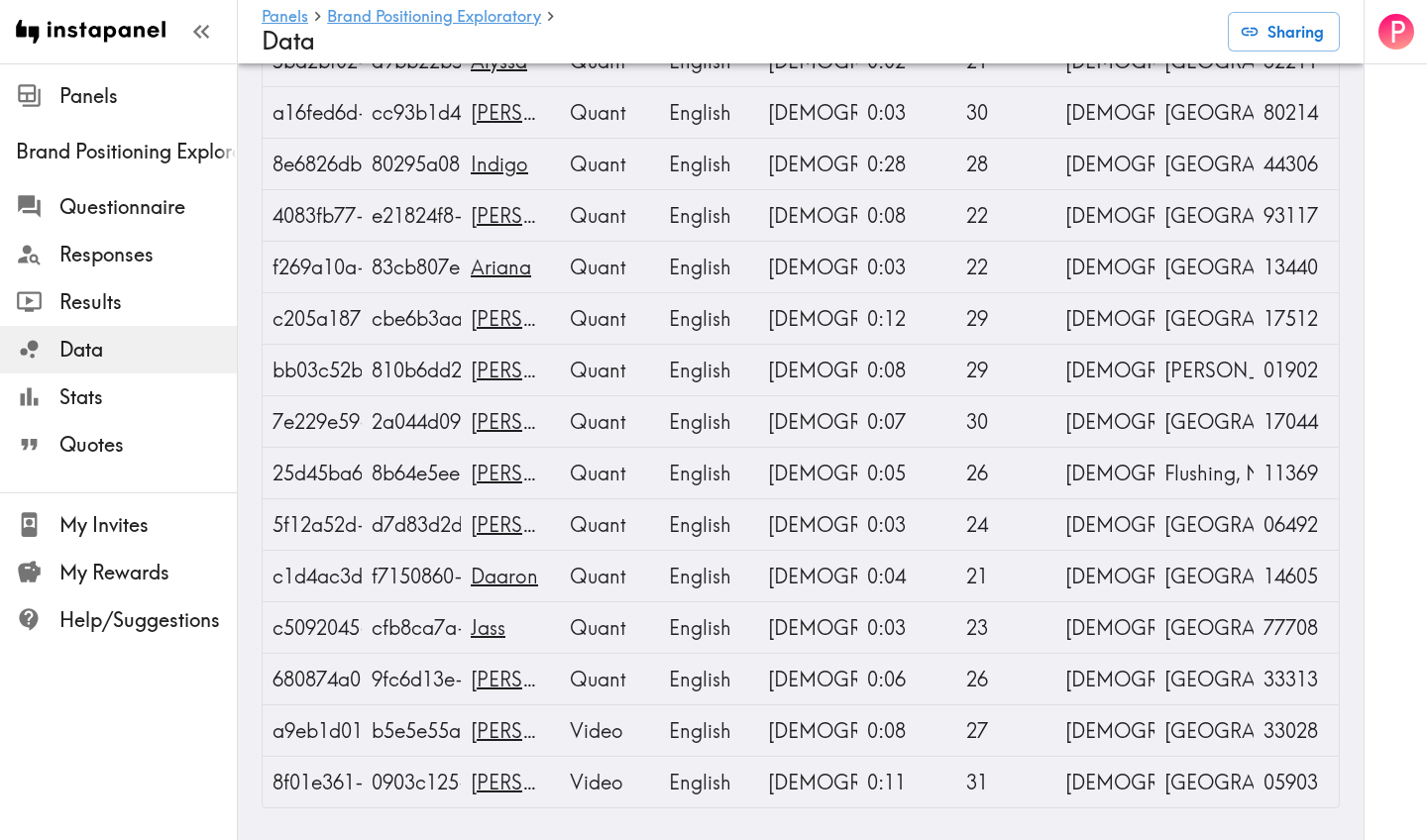 scroll, scrollTop: 6381, scrollLeft: 0, axis: vertical 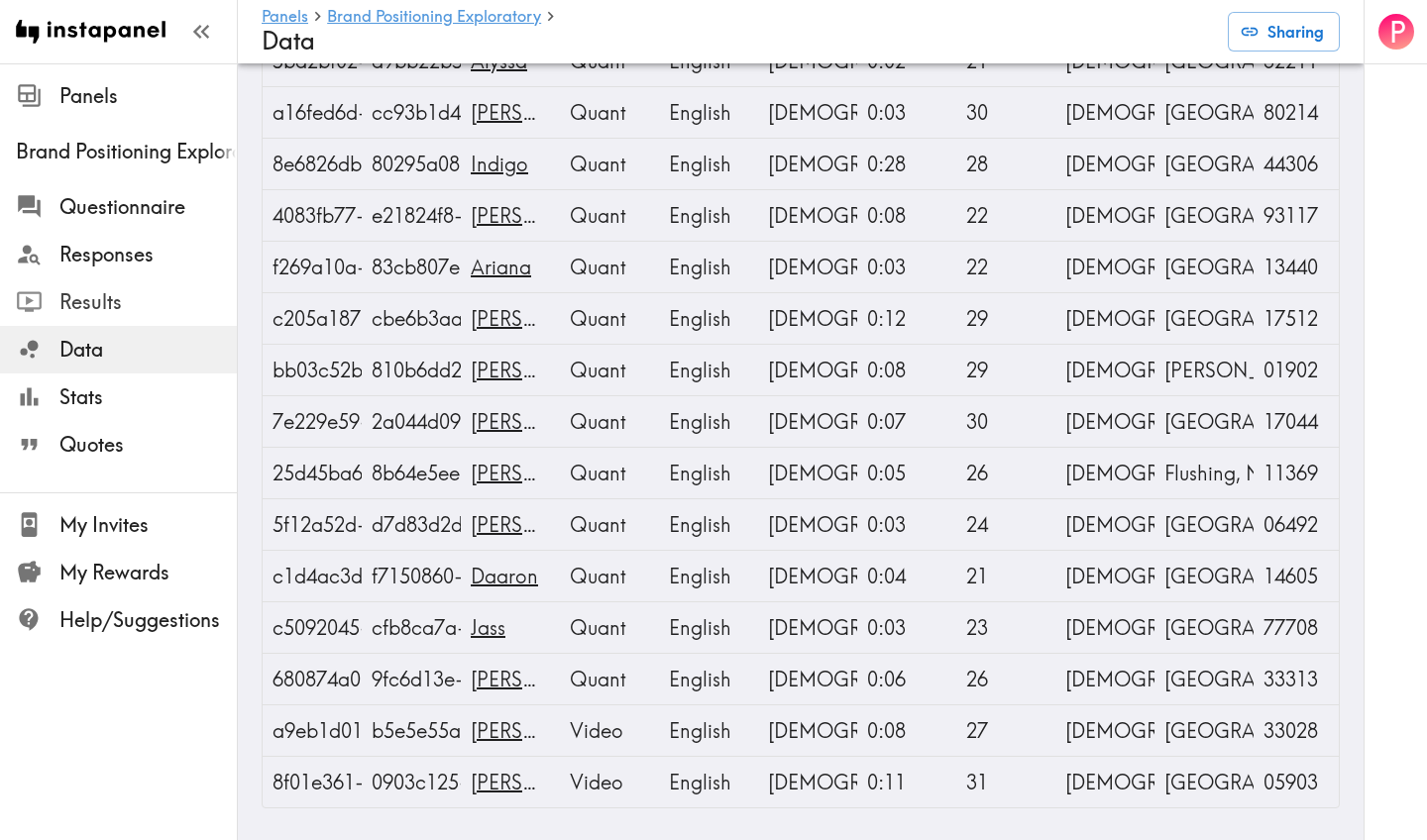 click on "Results" at bounding box center [148, 302] 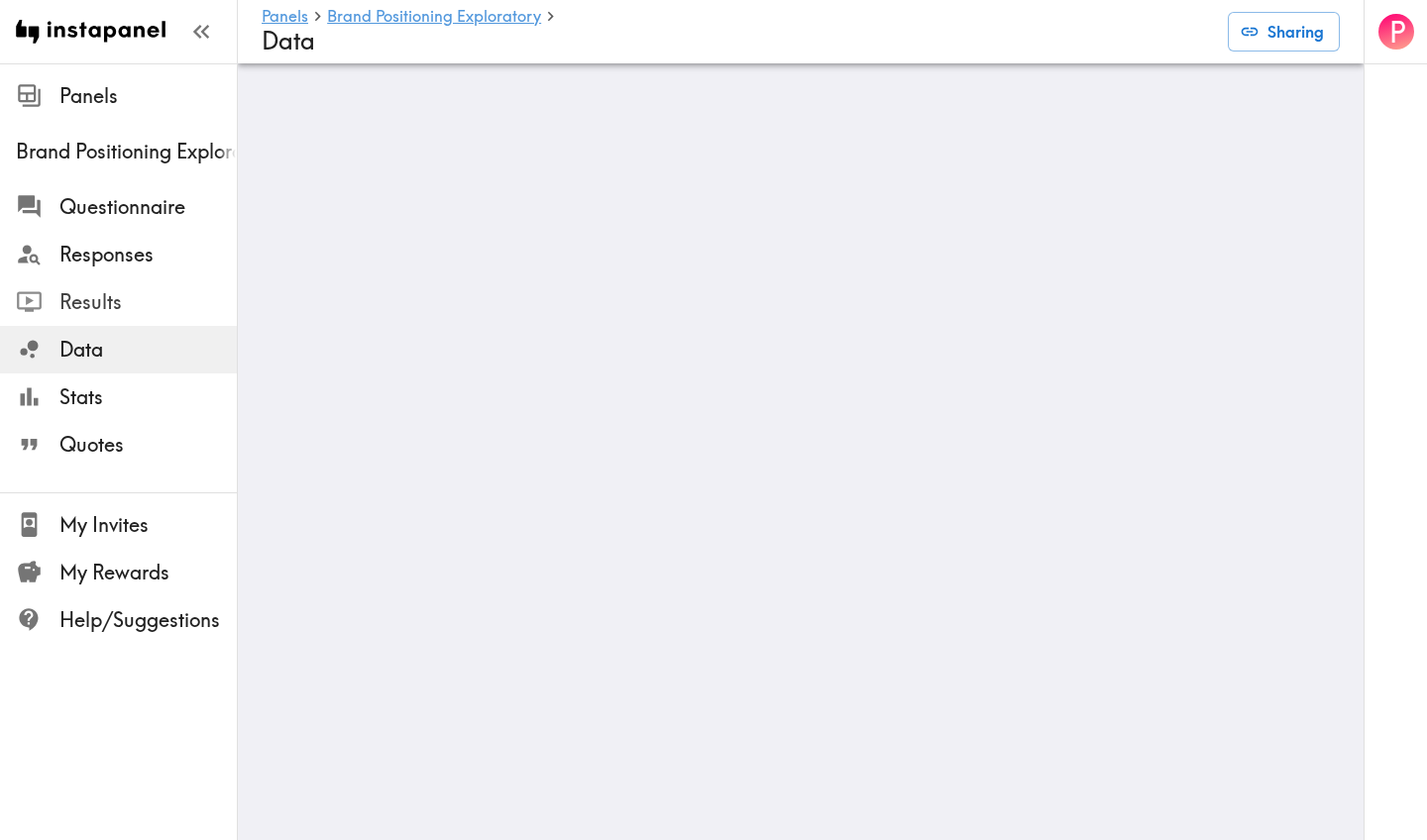 scroll, scrollTop: 0, scrollLeft: 0, axis: both 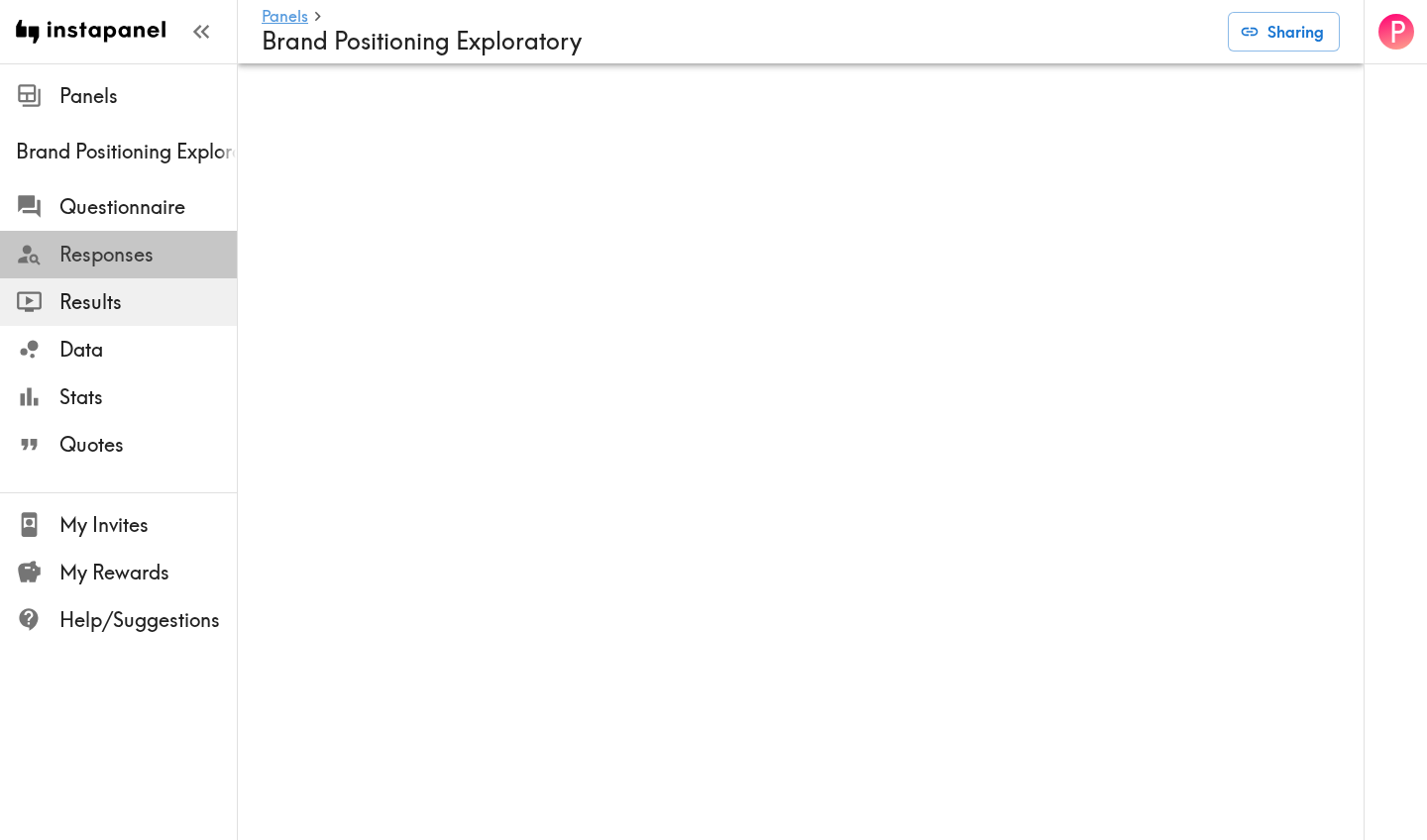 click on "Responses" at bounding box center [148, 255] 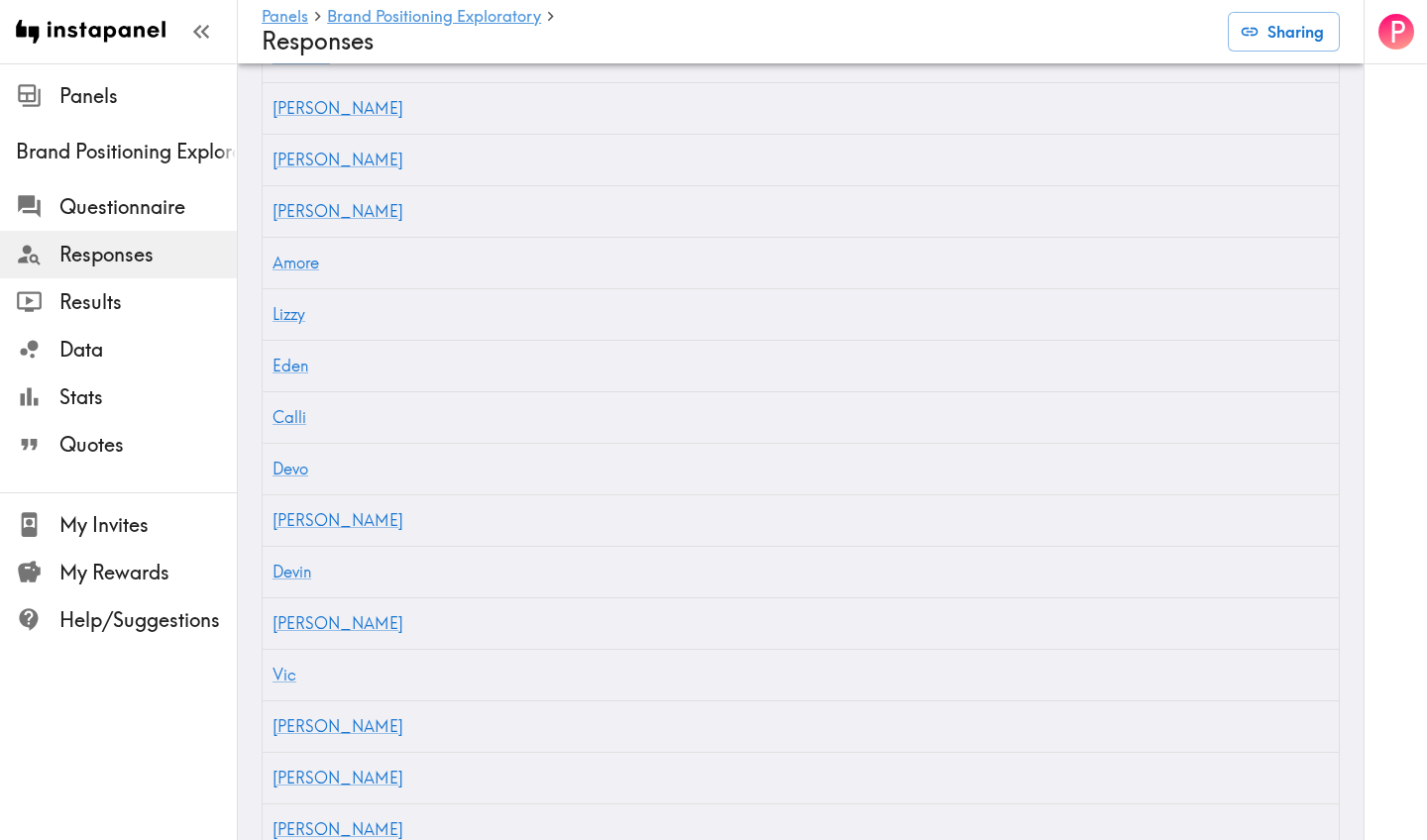 scroll, scrollTop: 4984, scrollLeft: 0, axis: vertical 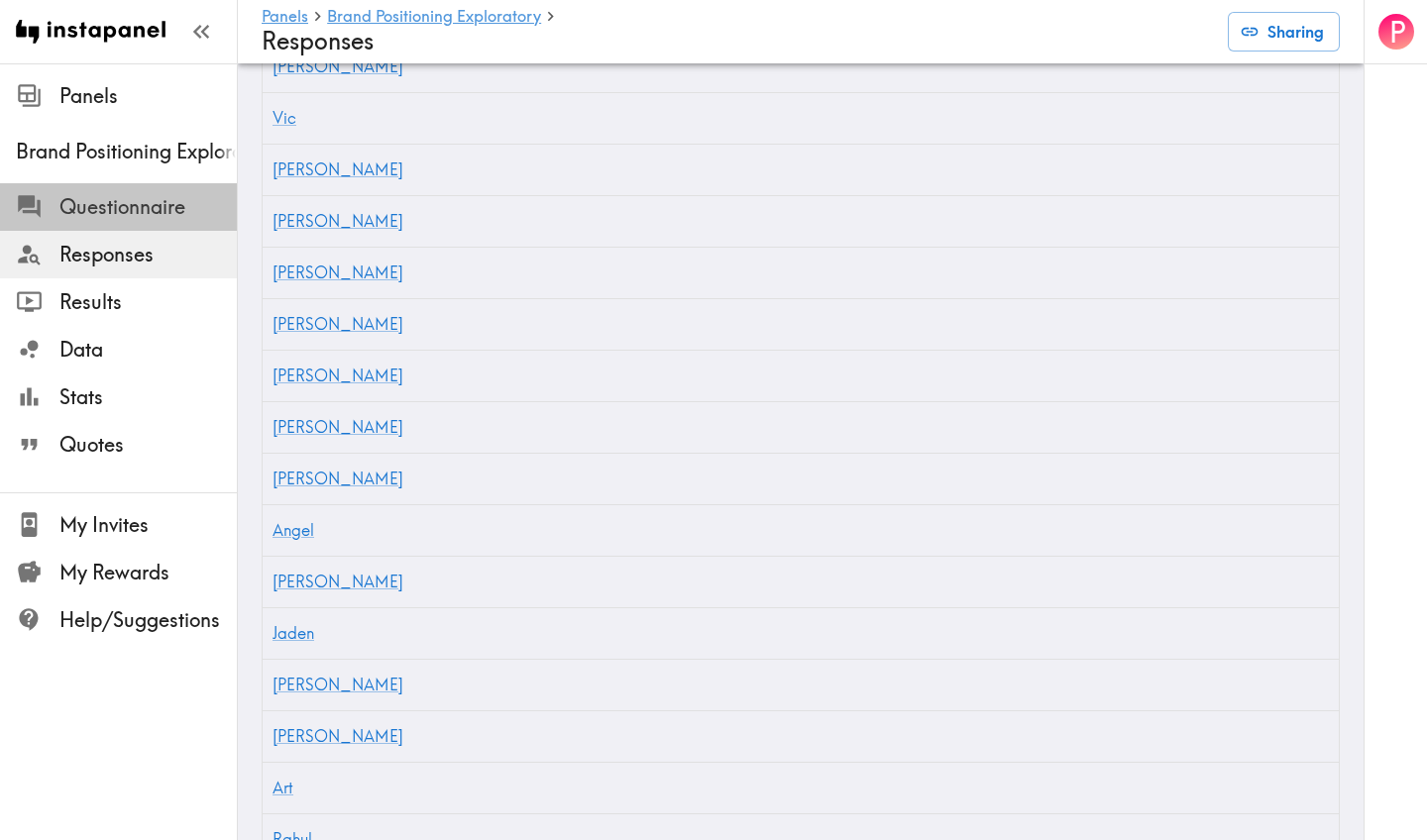 click on "Questionnaire" at bounding box center (148, 207) 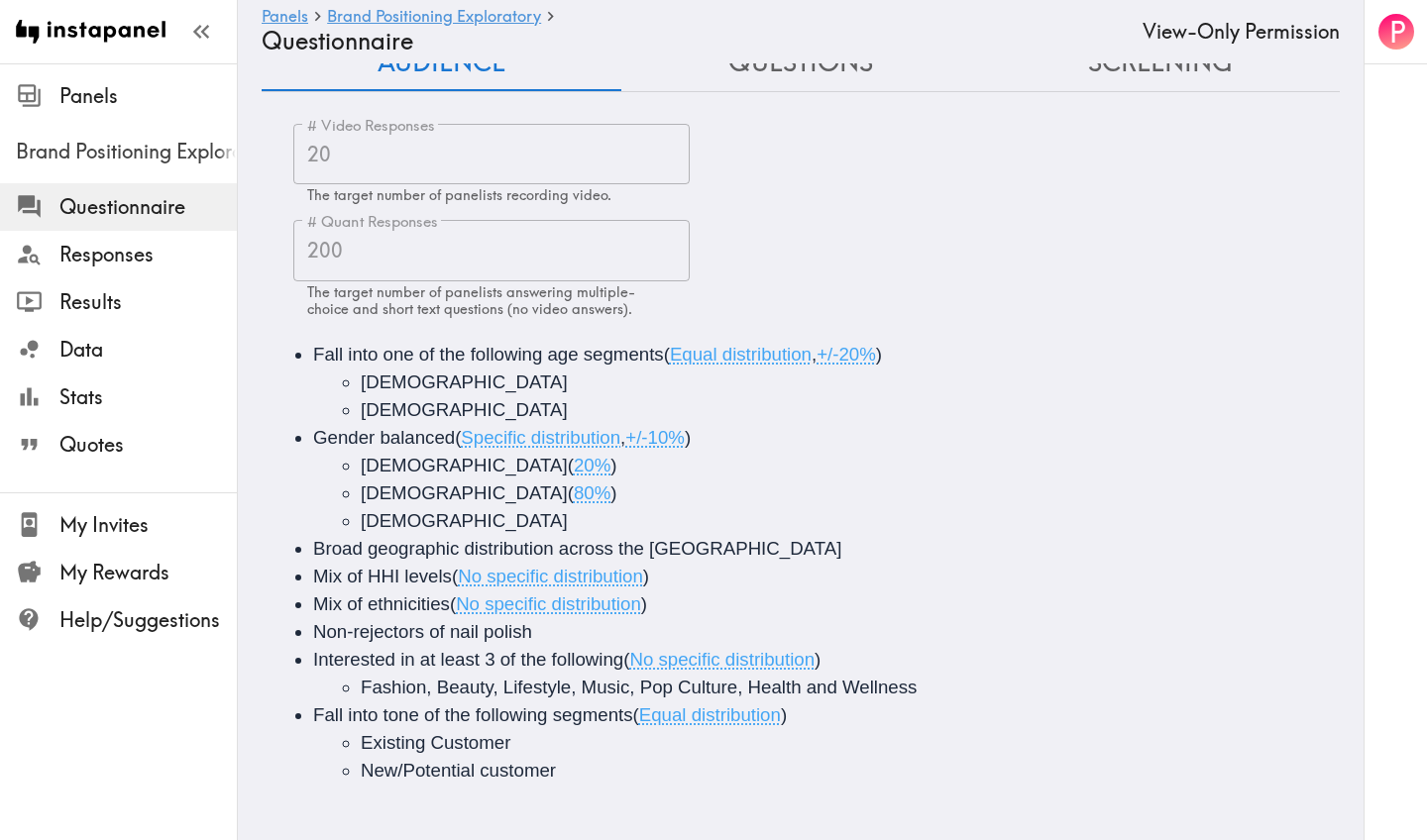 scroll, scrollTop: 0, scrollLeft: 0, axis: both 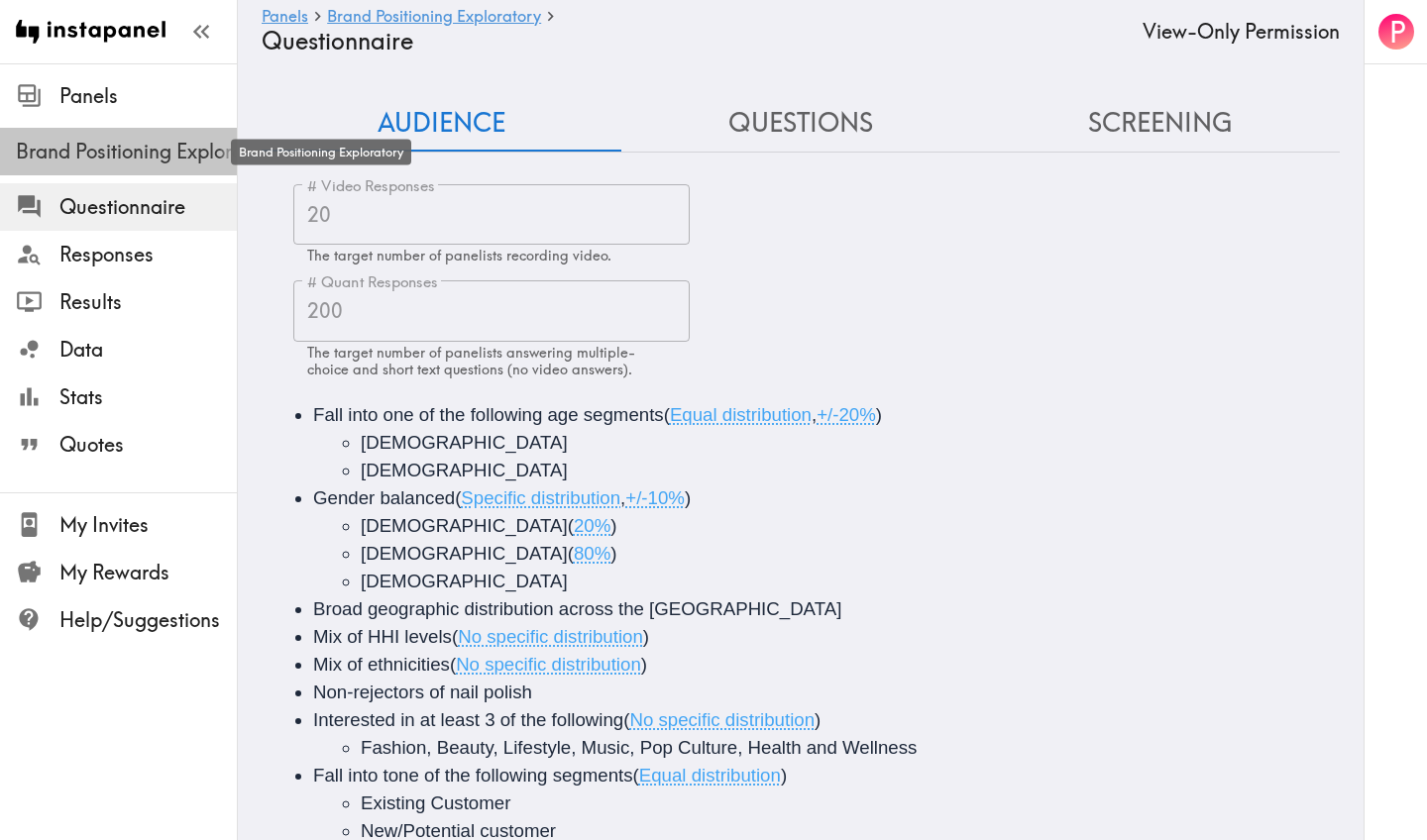 click on "Brand Positioning Exploratory" at bounding box center (126, 152) 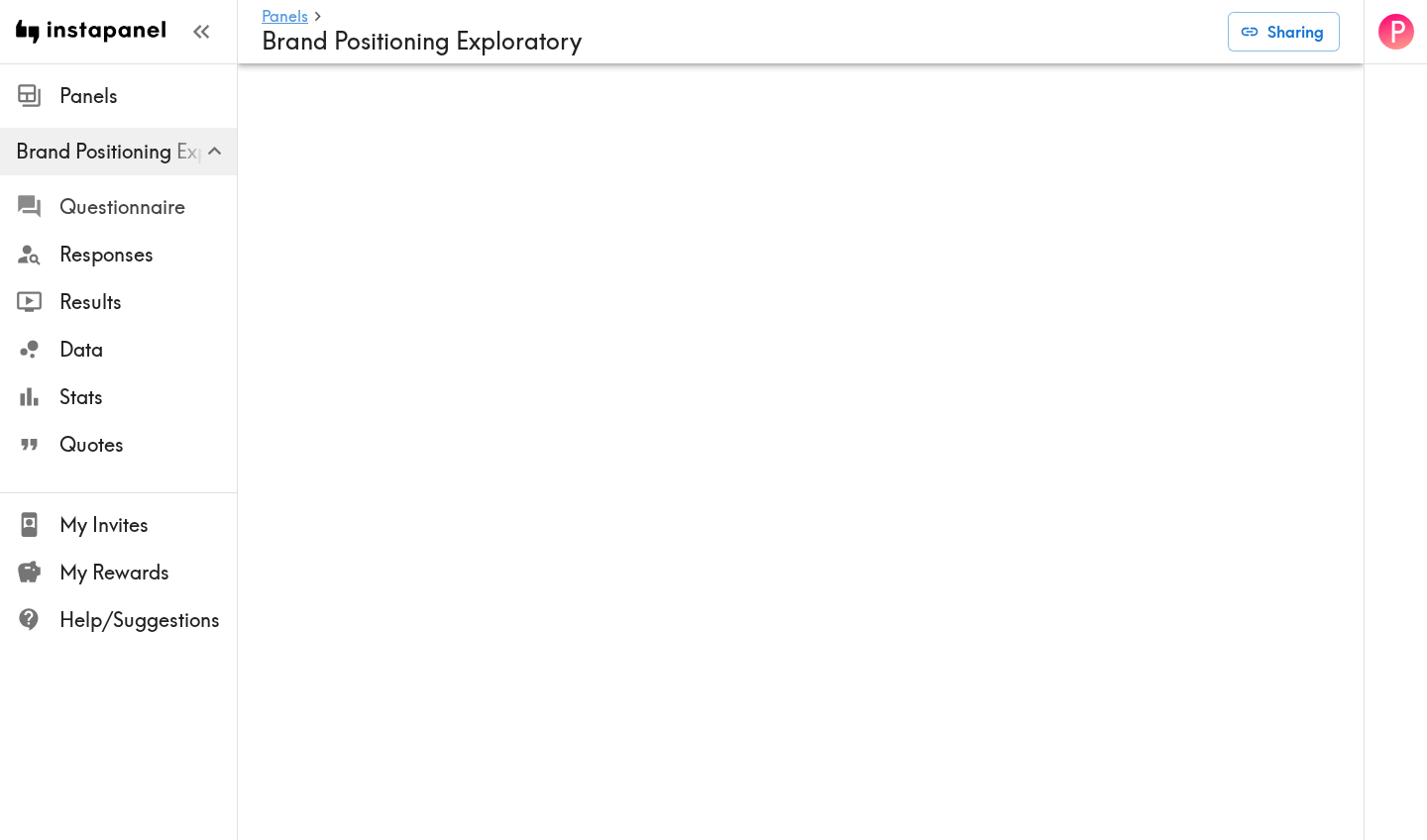 scroll, scrollTop: 0, scrollLeft: 0, axis: both 